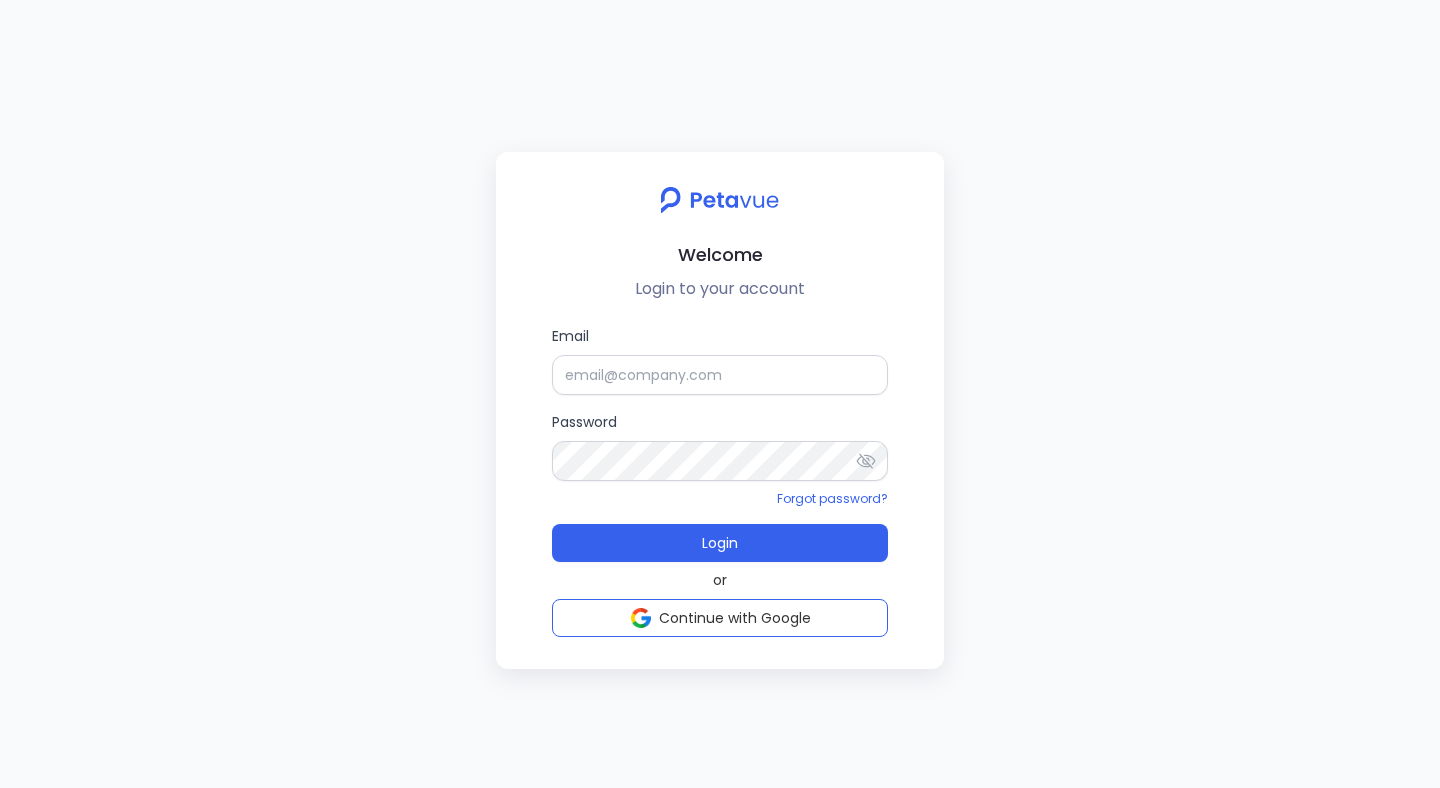 scroll, scrollTop: 0, scrollLeft: 0, axis: both 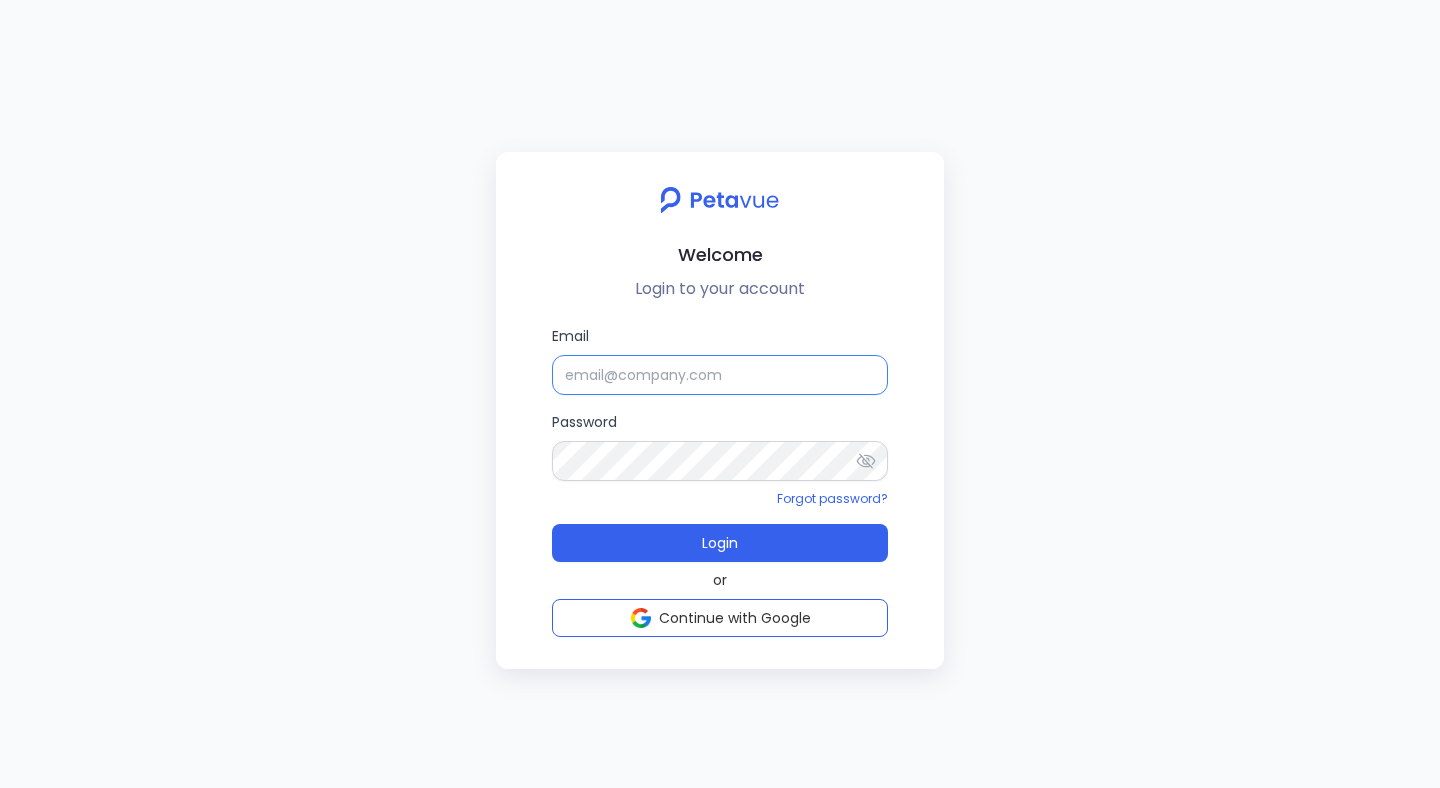 click on "Email" at bounding box center [720, 375] 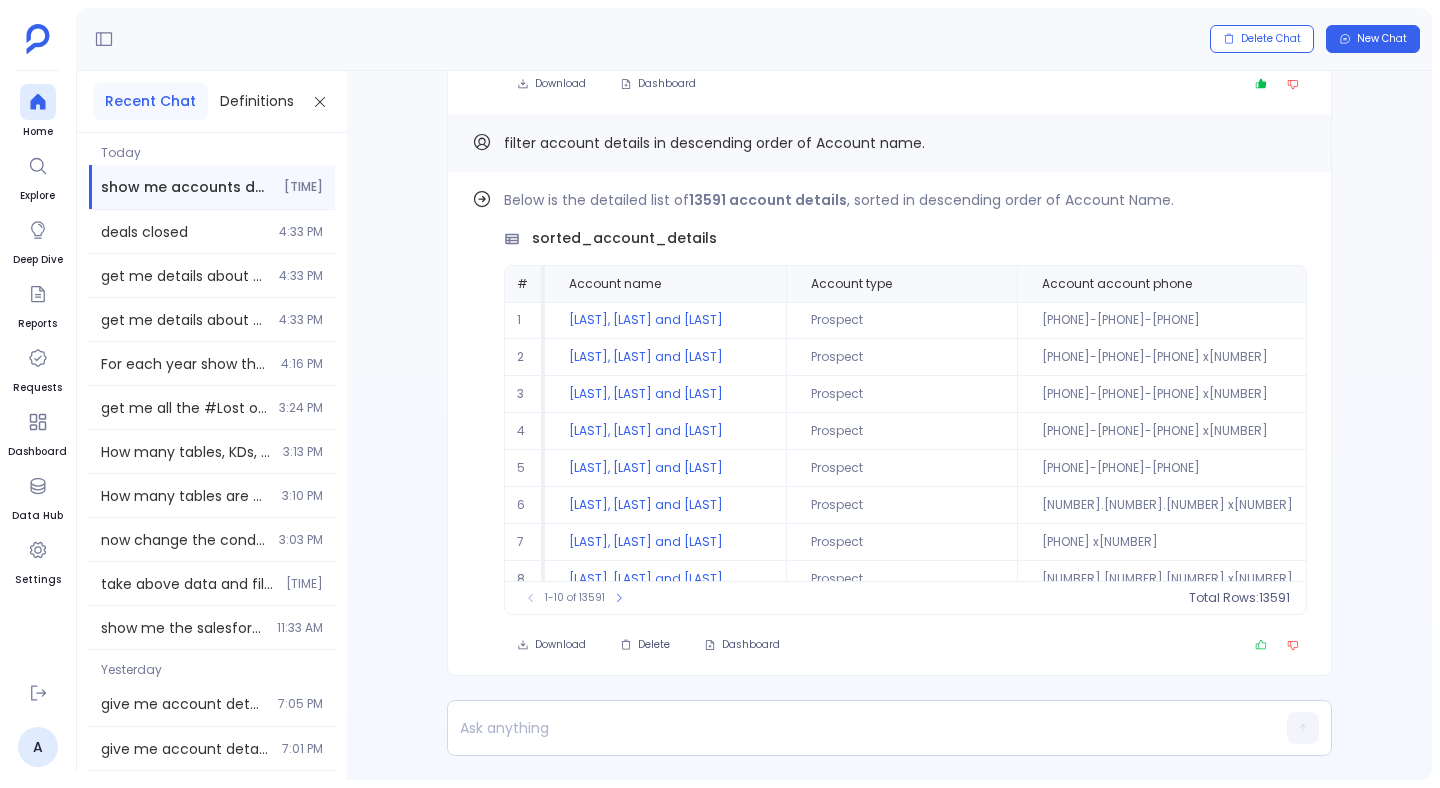 scroll, scrollTop: 0, scrollLeft: 0, axis: both 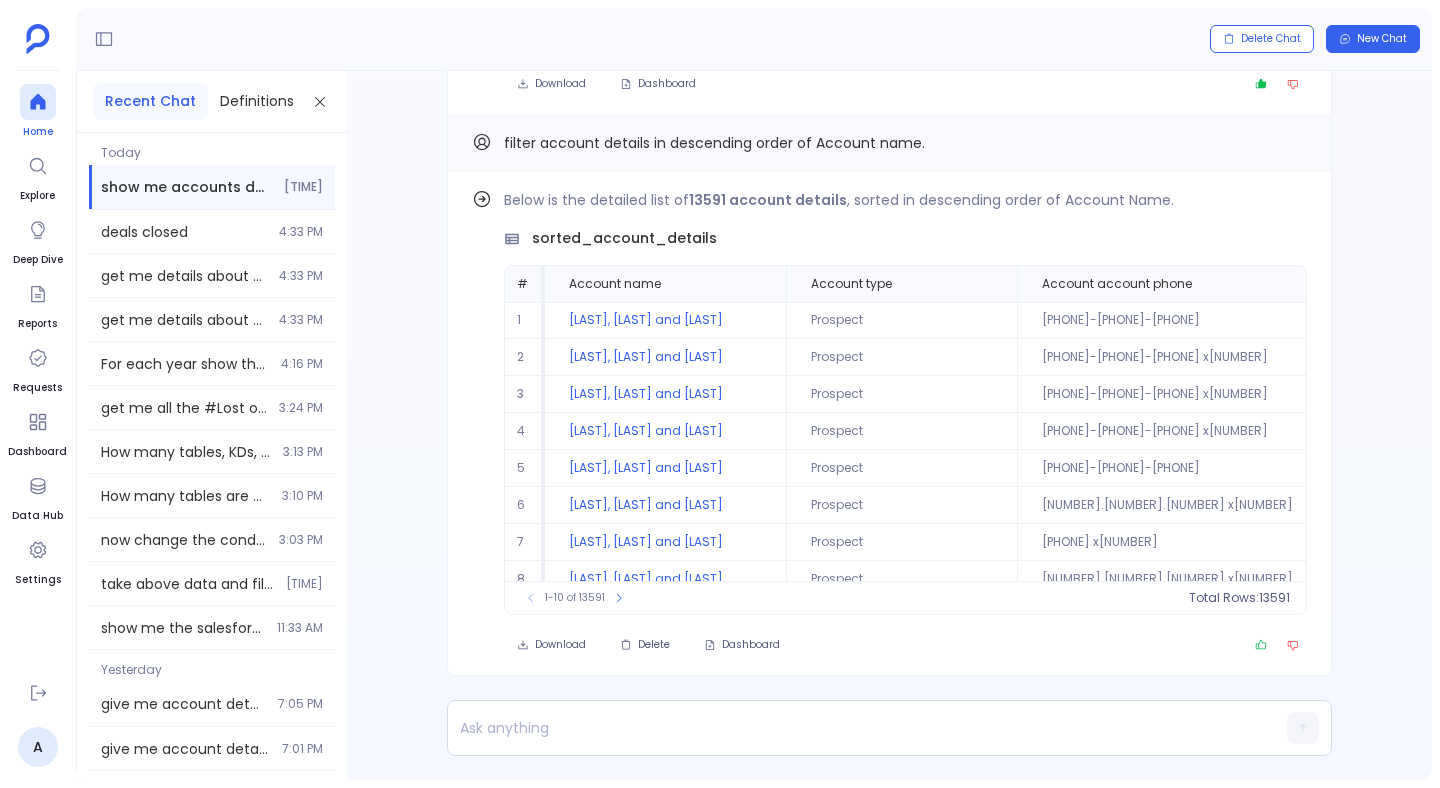 click at bounding box center [37, 102] 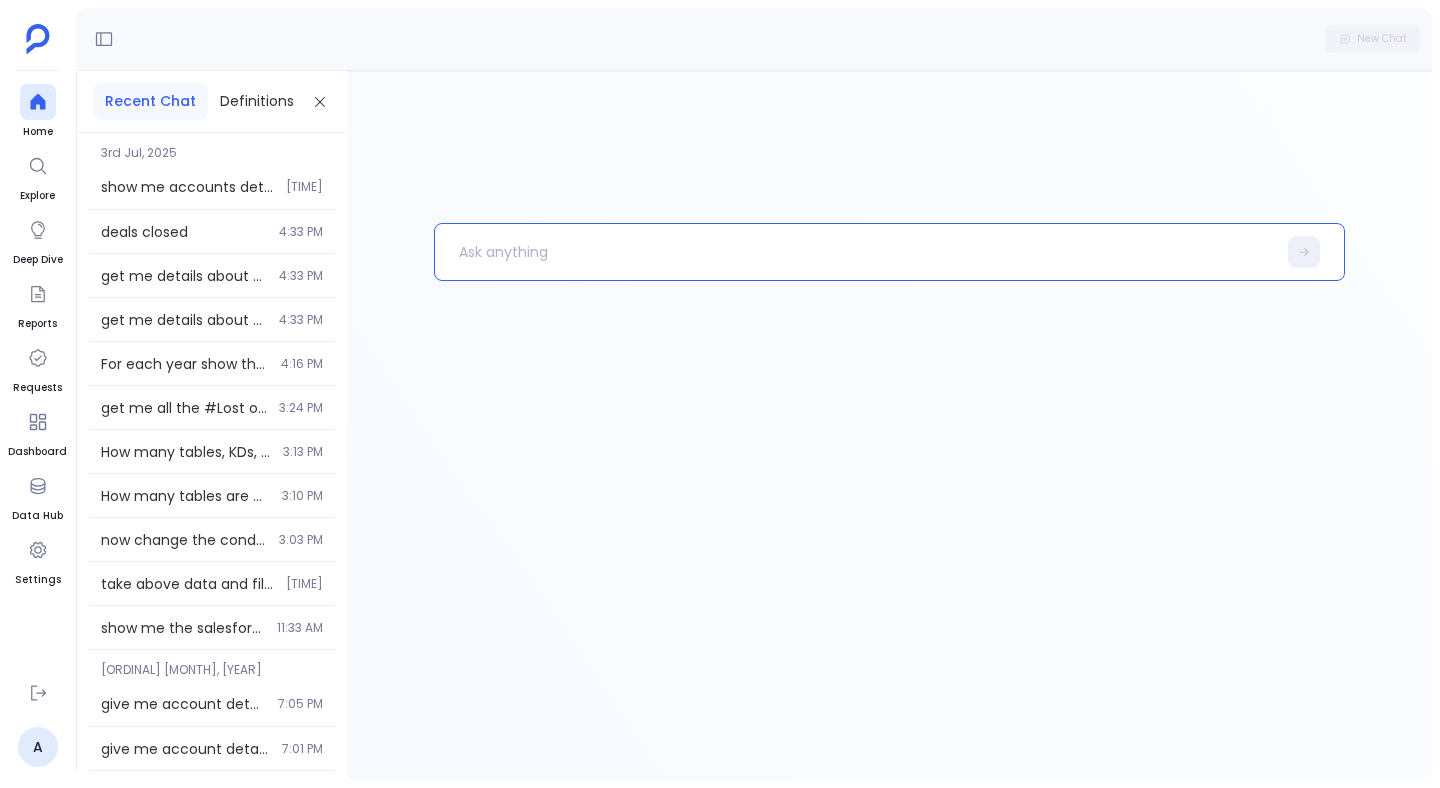 click at bounding box center (855, 252) 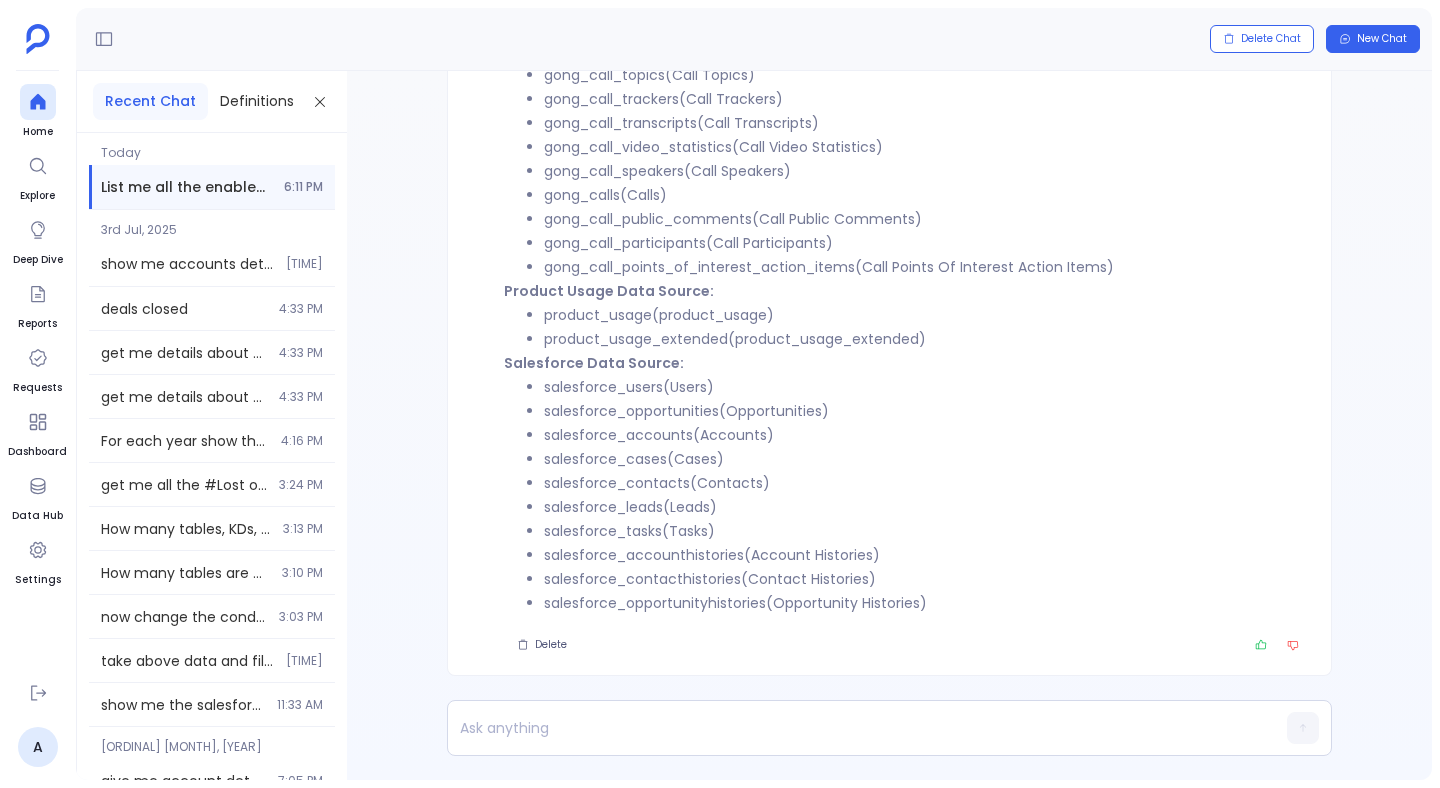 scroll, scrollTop: -752, scrollLeft: 0, axis: vertical 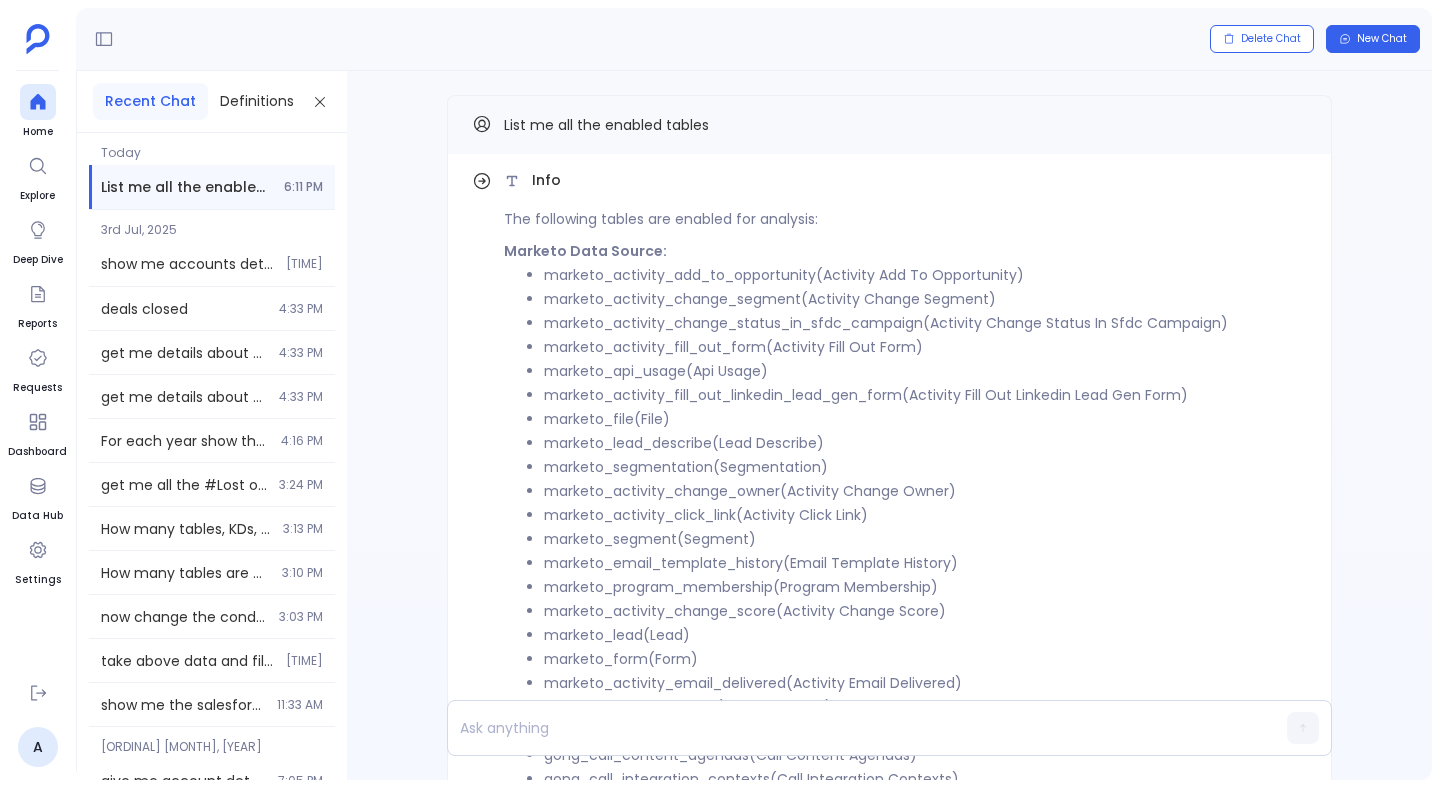 click on "List me all the enabled tables" at bounding box center [606, 125] 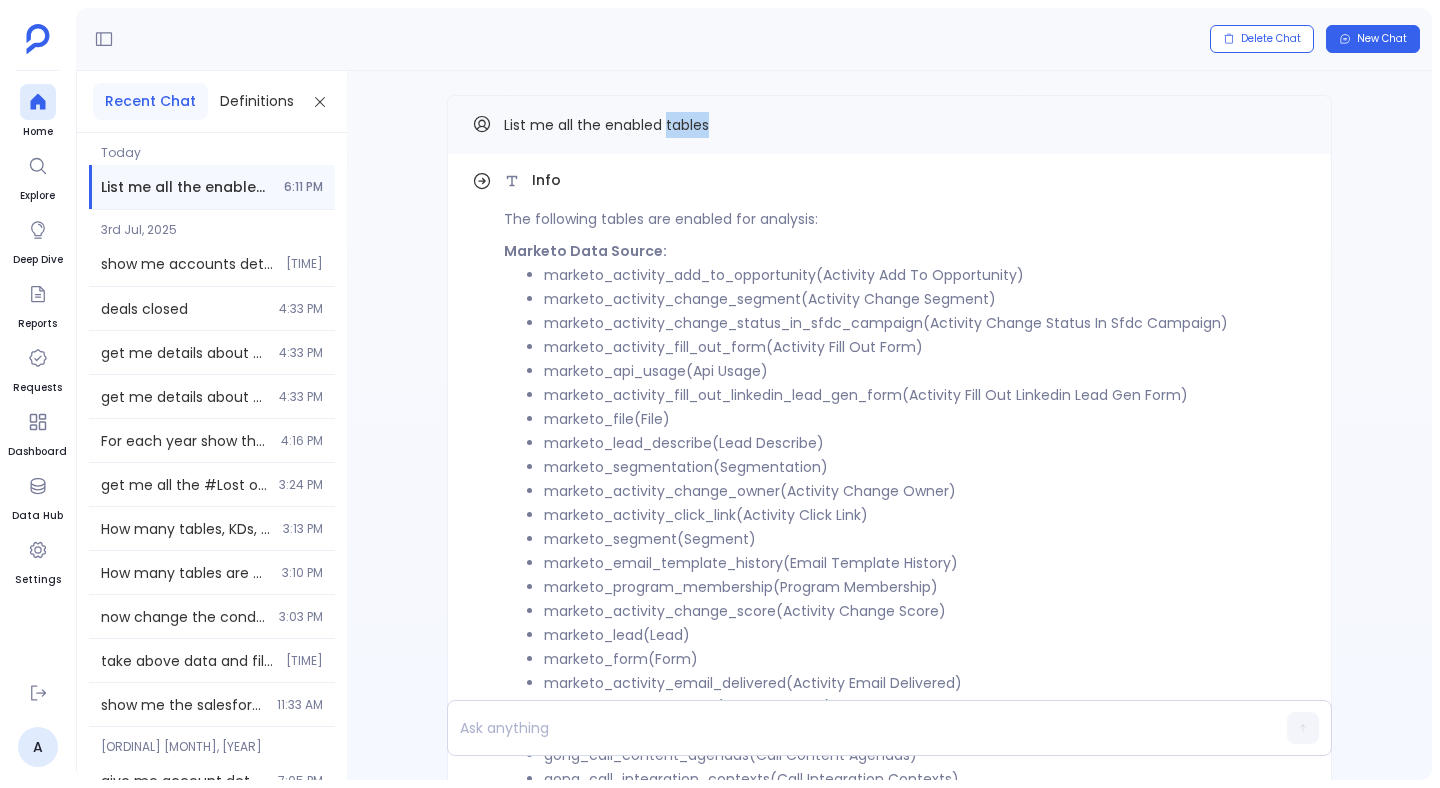 click on "List me all the enabled tables" at bounding box center (606, 125) 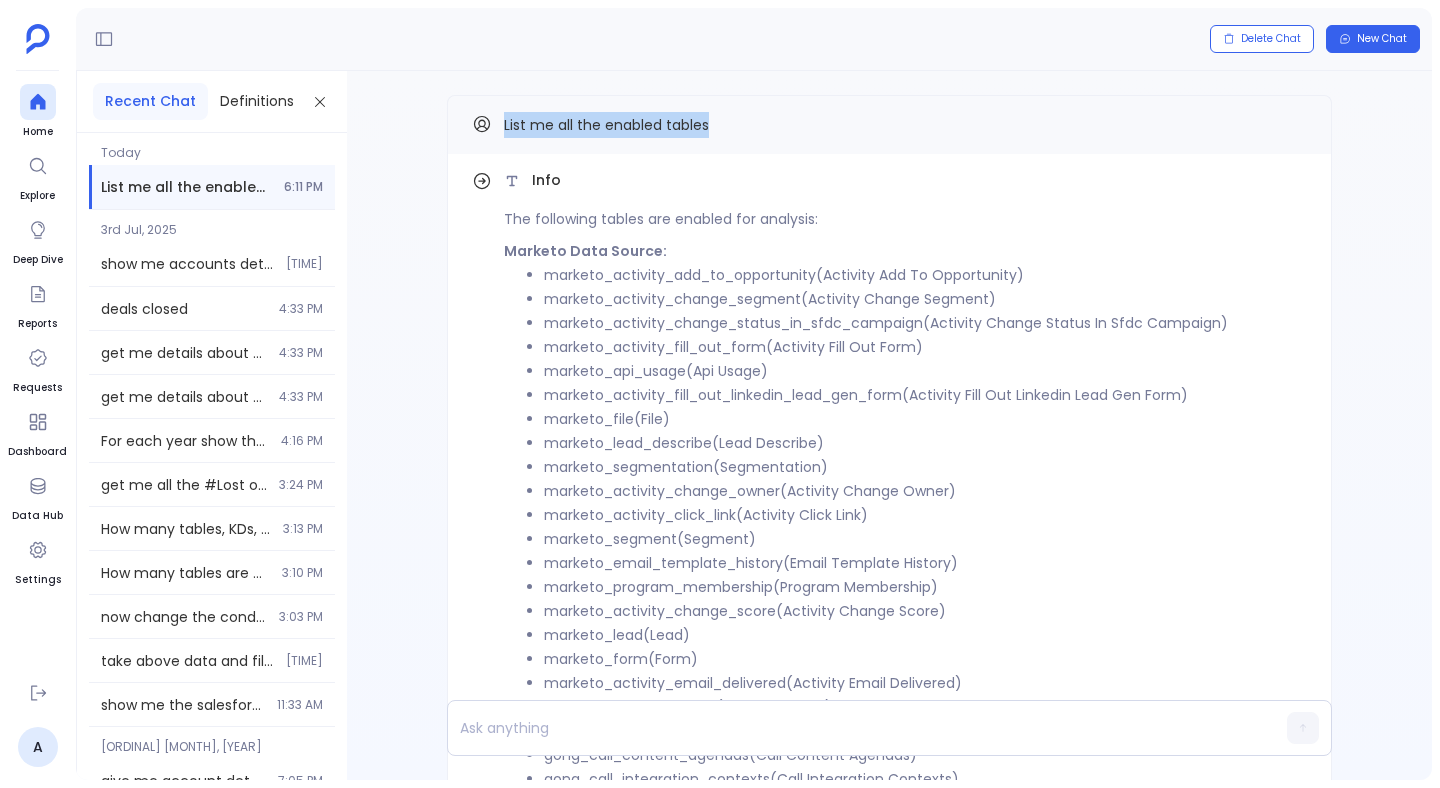 click on "List me all the enabled tables" at bounding box center [606, 125] 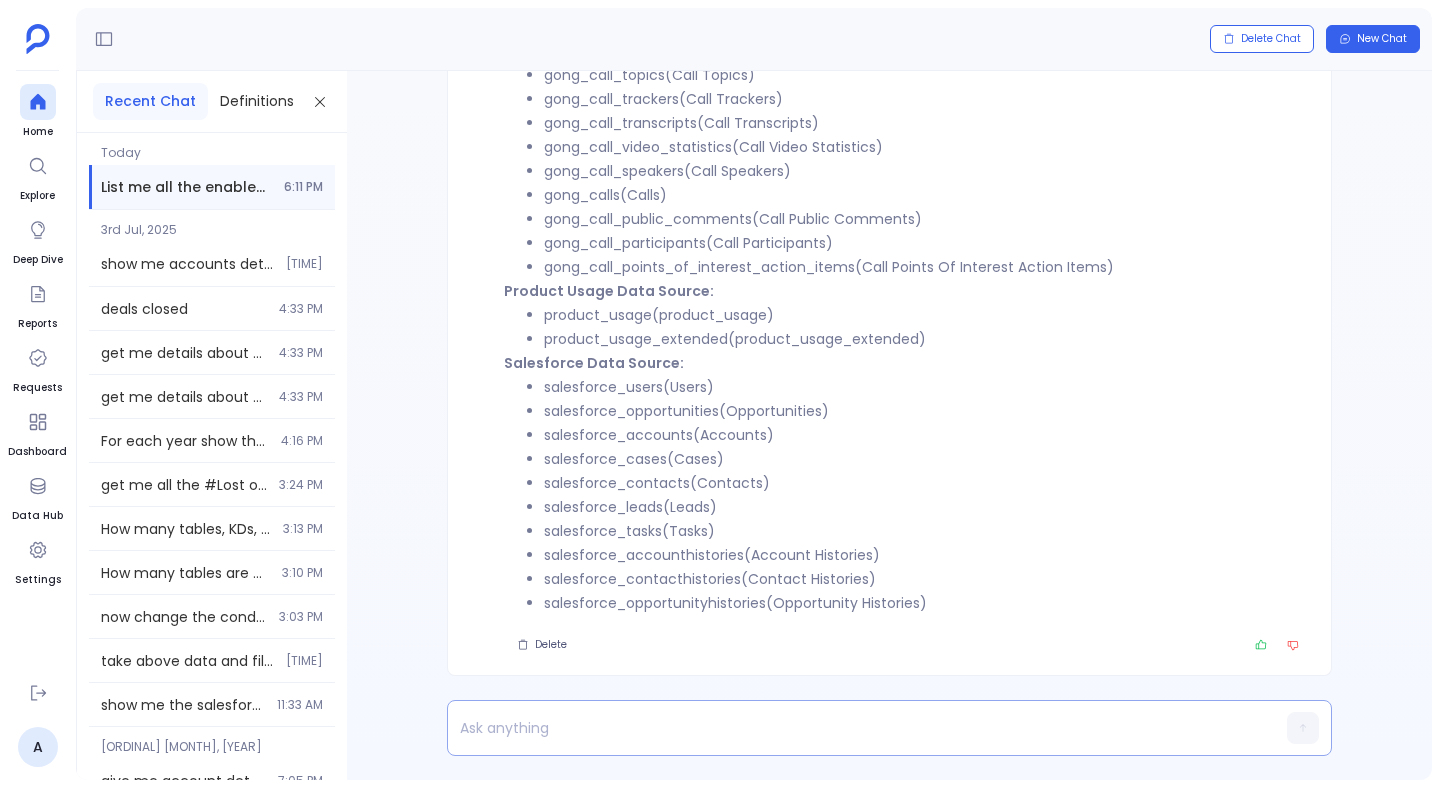 click at bounding box center [851, 728] 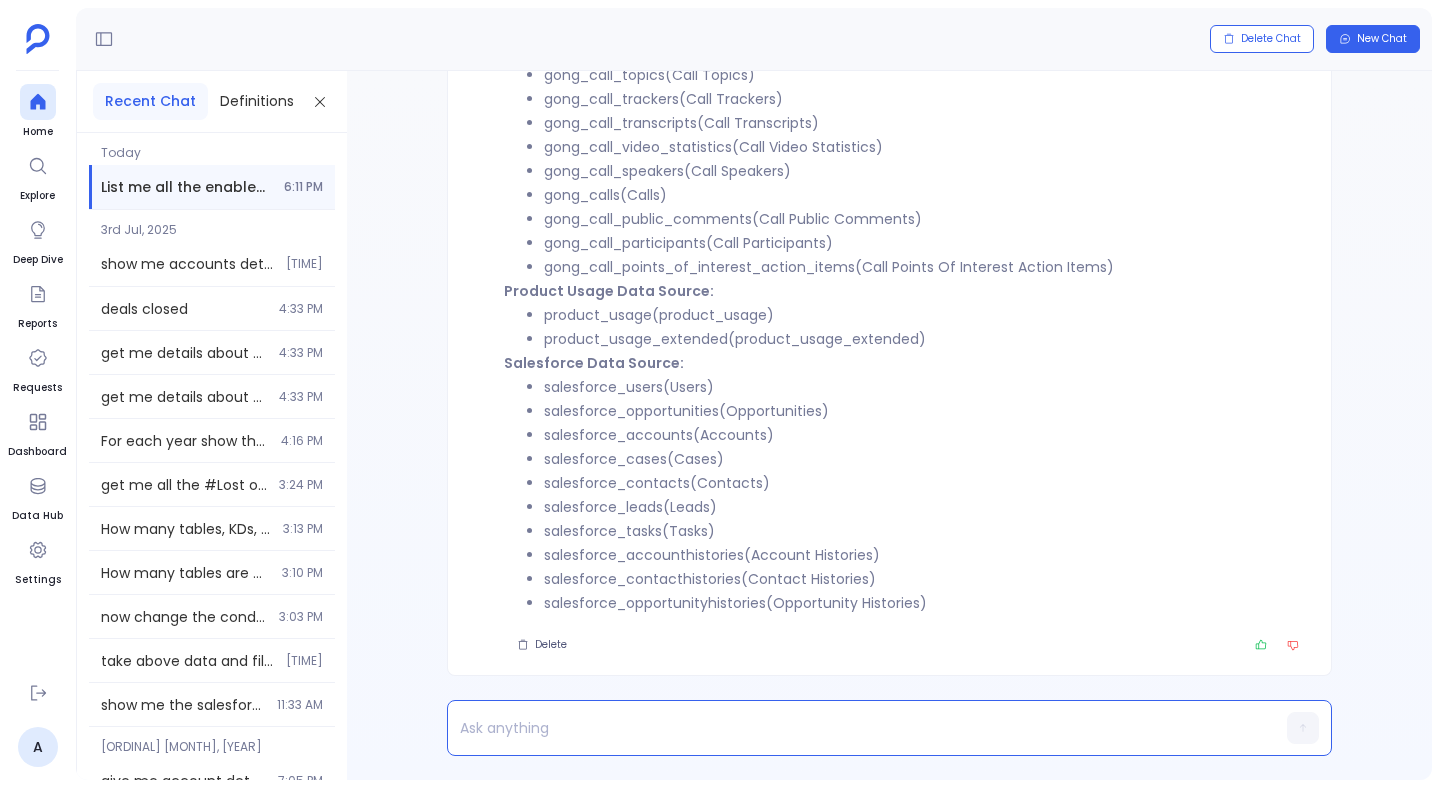 paste 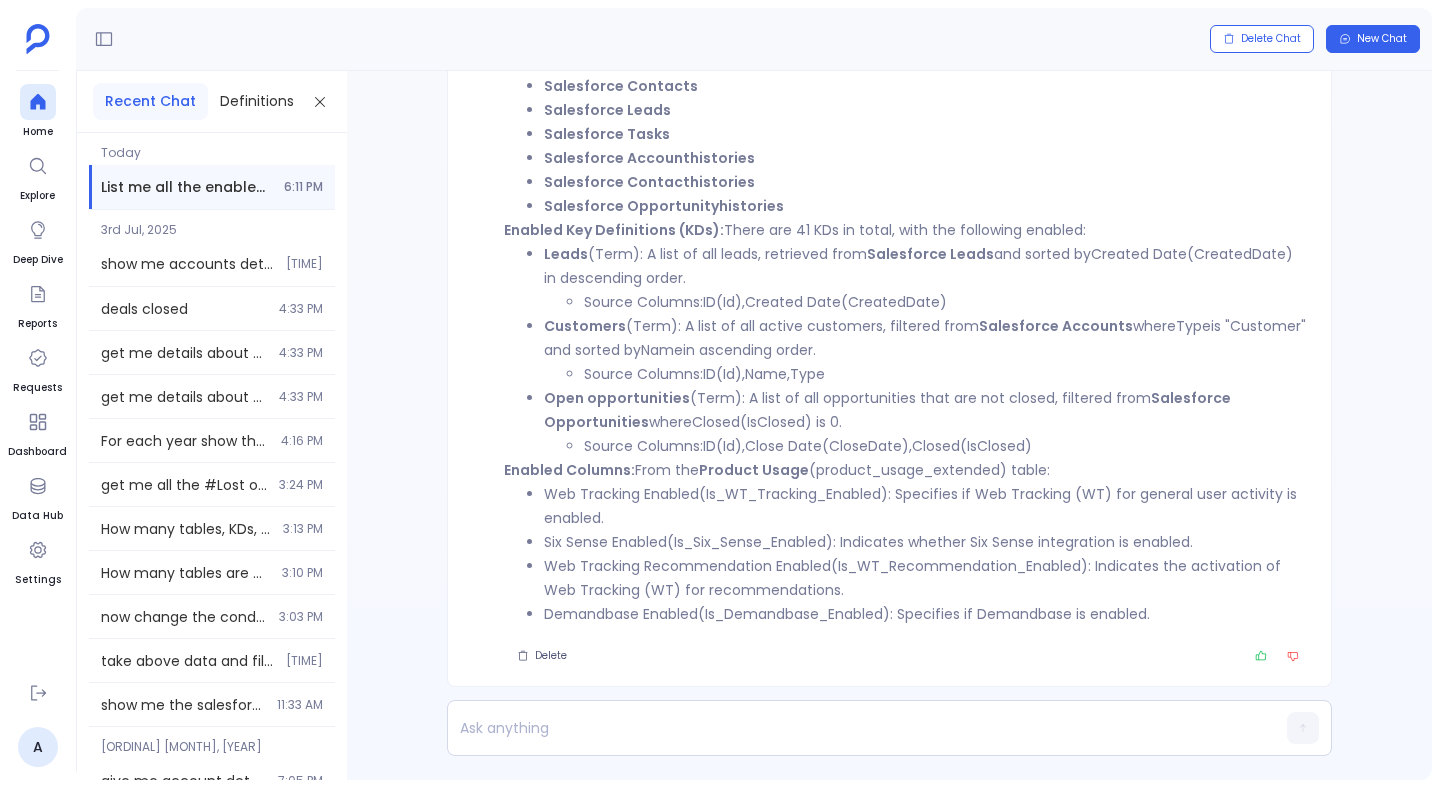 scroll, scrollTop: 0, scrollLeft: 0, axis: both 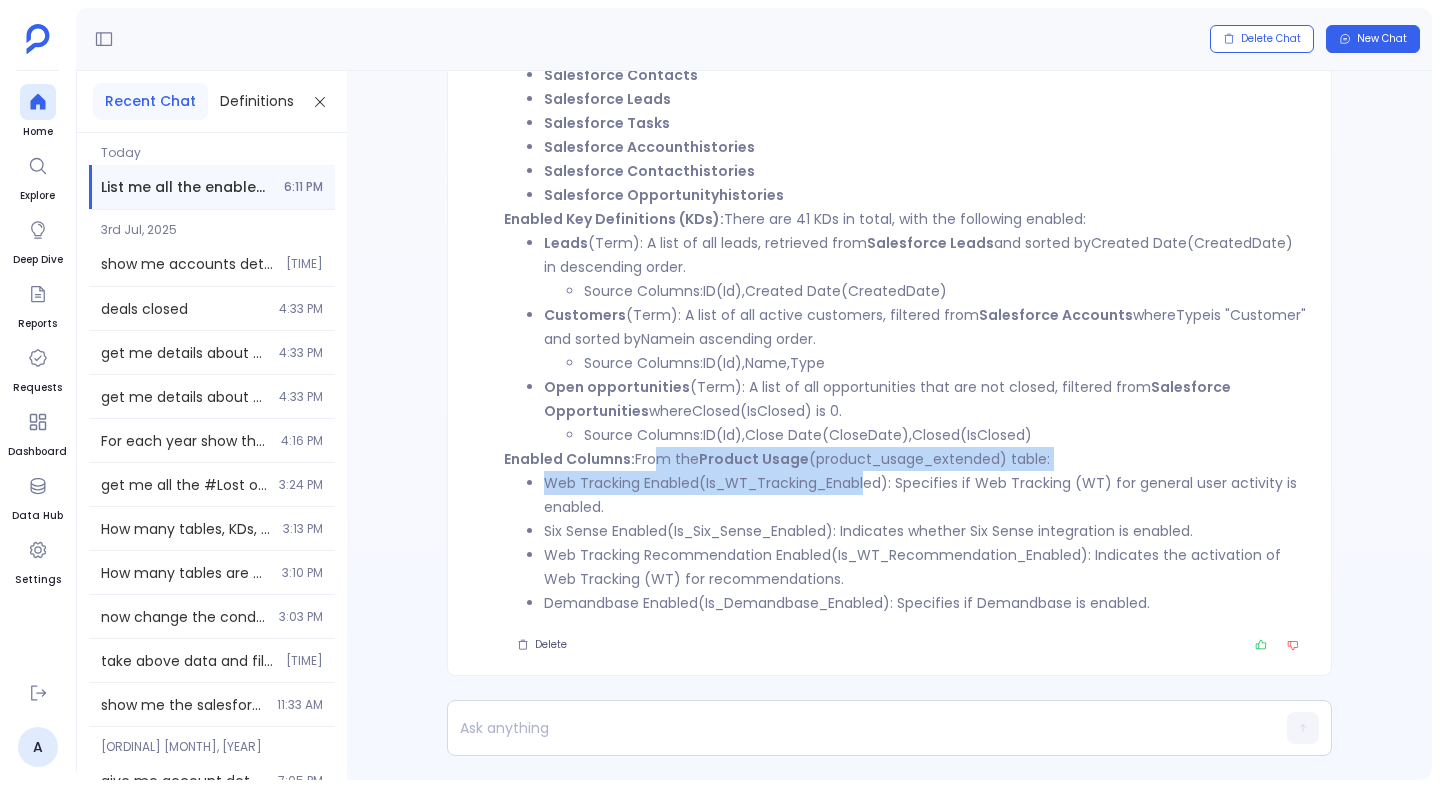 drag, startPoint x: 649, startPoint y: 458, endPoint x: 868, endPoint y: 478, distance: 219.91135 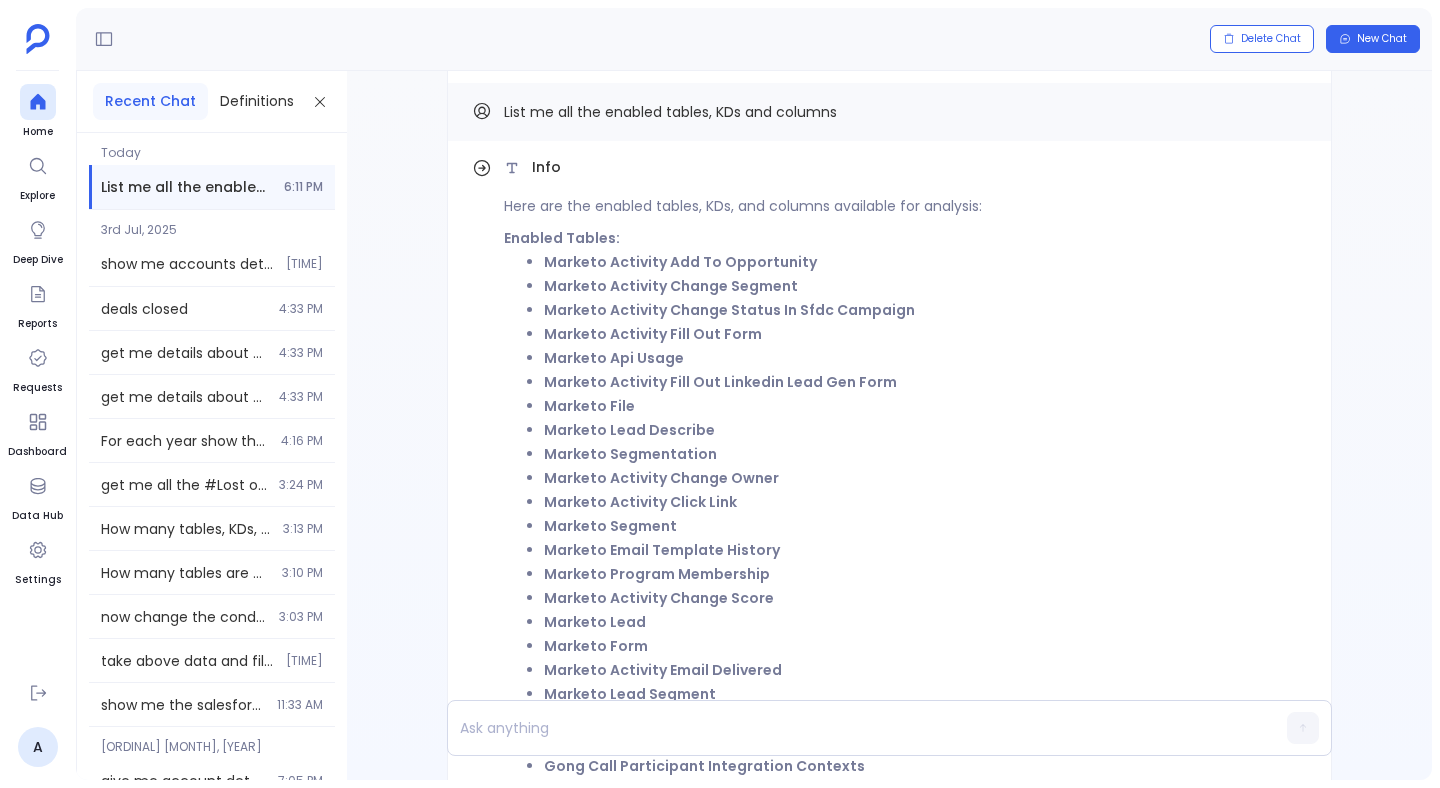 scroll, scrollTop: -1074, scrollLeft: 0, axis: vertical 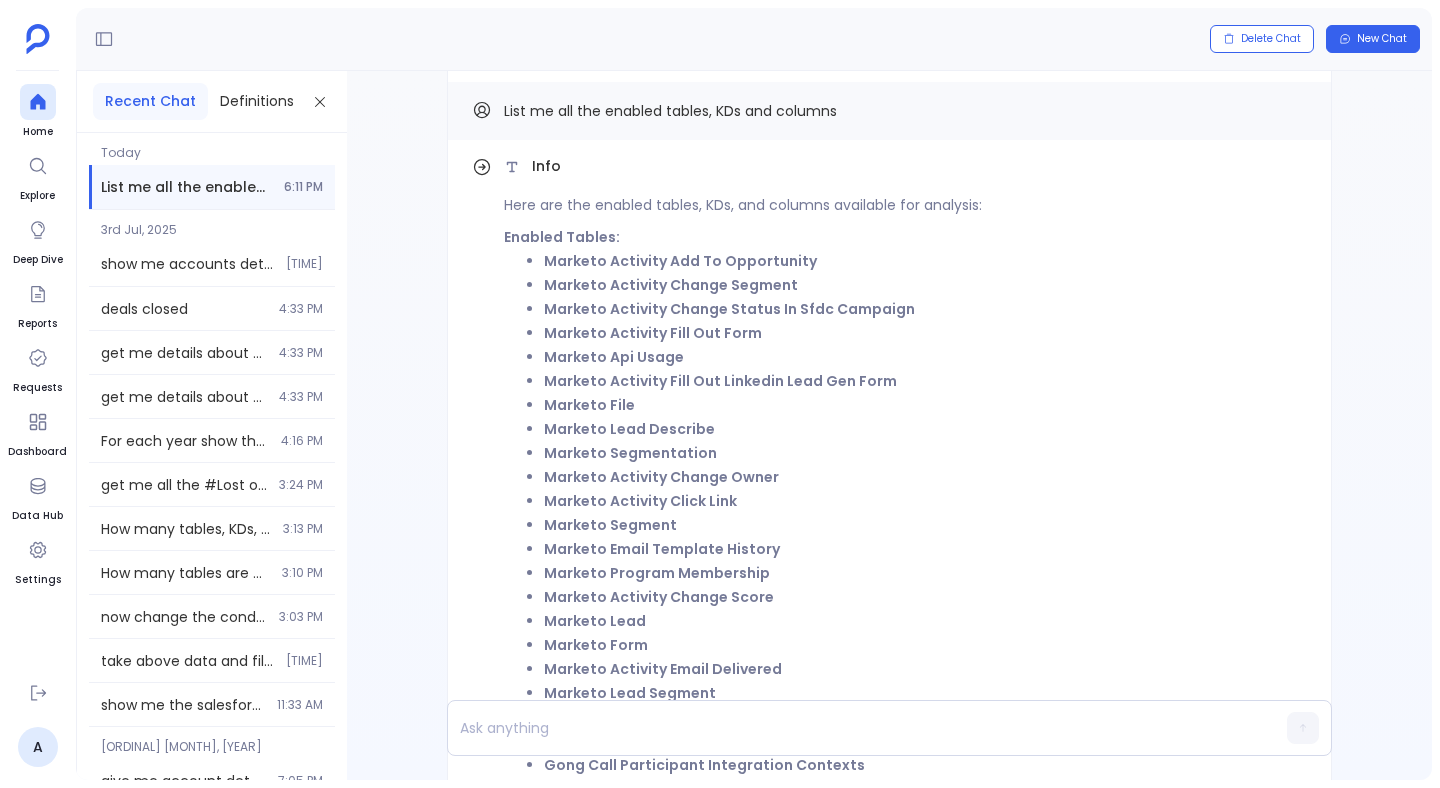 click on "Info Here are the enabled tables, KDs, and columns available for analysis:
Enabled Tables:
Marketo Activity Add To Opportunity
Marketo Activity Change Segment
Marketo Activity Change Status In Sfdc Campaign
Marketo Activity Fill Out Form
Marketo Api Usage
Marketo Activity Fill Out Linkedin Lead Gen Form
Marketo File
Marketo Lead Describe
Marketo Segmentation
Marketo Activity Change Owner
Marketo Activity Click Link
Marketo Segment
Marketo Email Template History
Marketo Program Membership
Marketo Activity Change Score
Marketo Lead
Marketo Form
Marketo Activity Email Delivered
Marketo Lead Segment
Gong Call Content Agendas
Gong Call Integration Contexts
Gong Call Participant Integration Contexts
Call Topic  (gong_call_topics)
Gong Call Trackers
Gong Call Transcripts
Gong Call Video Statistics
Gong Call Speakers
Gong Calls
Gong Call Public Comments
Gong Call Participants
Gong Call Points Of Interest Action Items
Product Usage  (product_usage)" at bounding box center (889, 945) 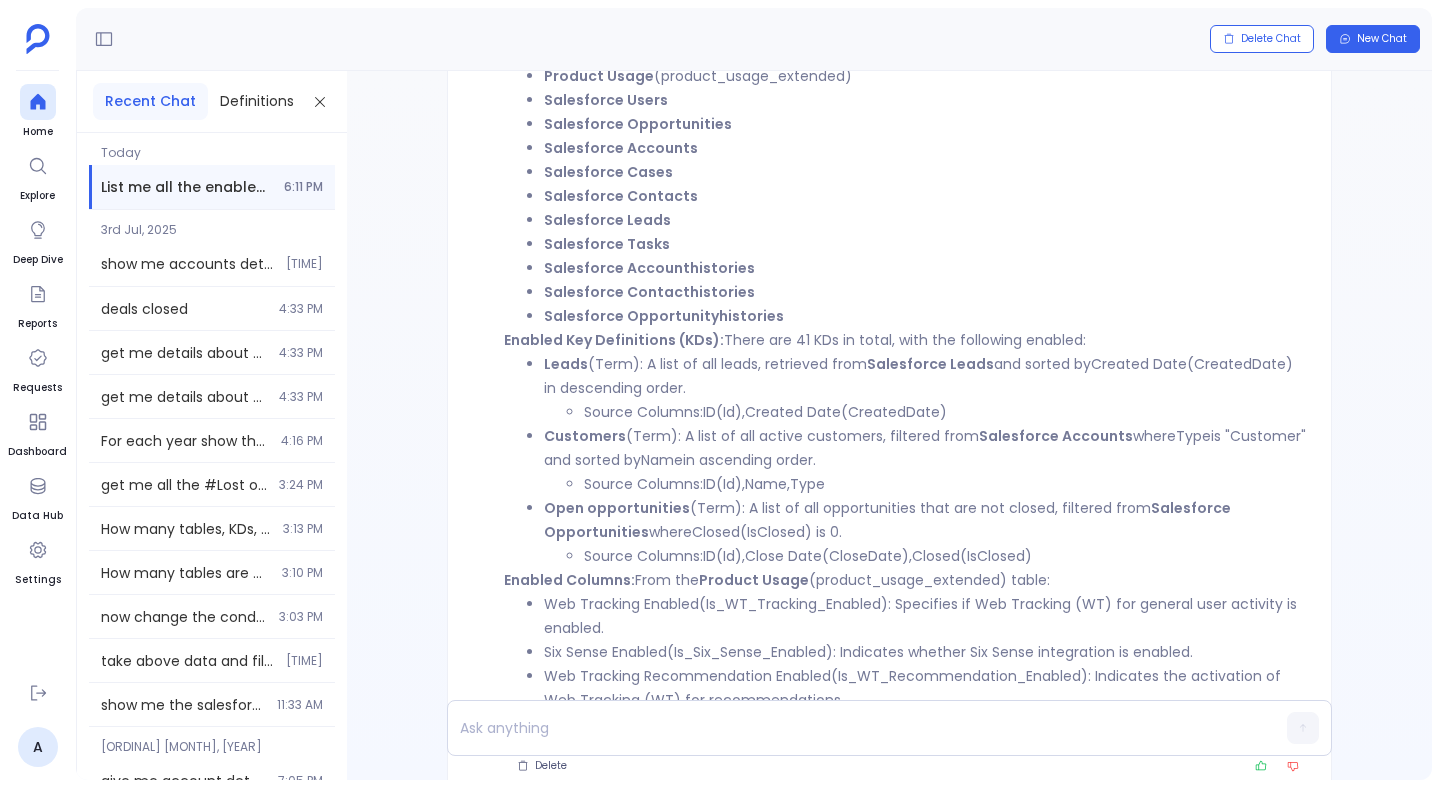 scroll, scrollTop: 0, scrollLeft: 0, axis: both 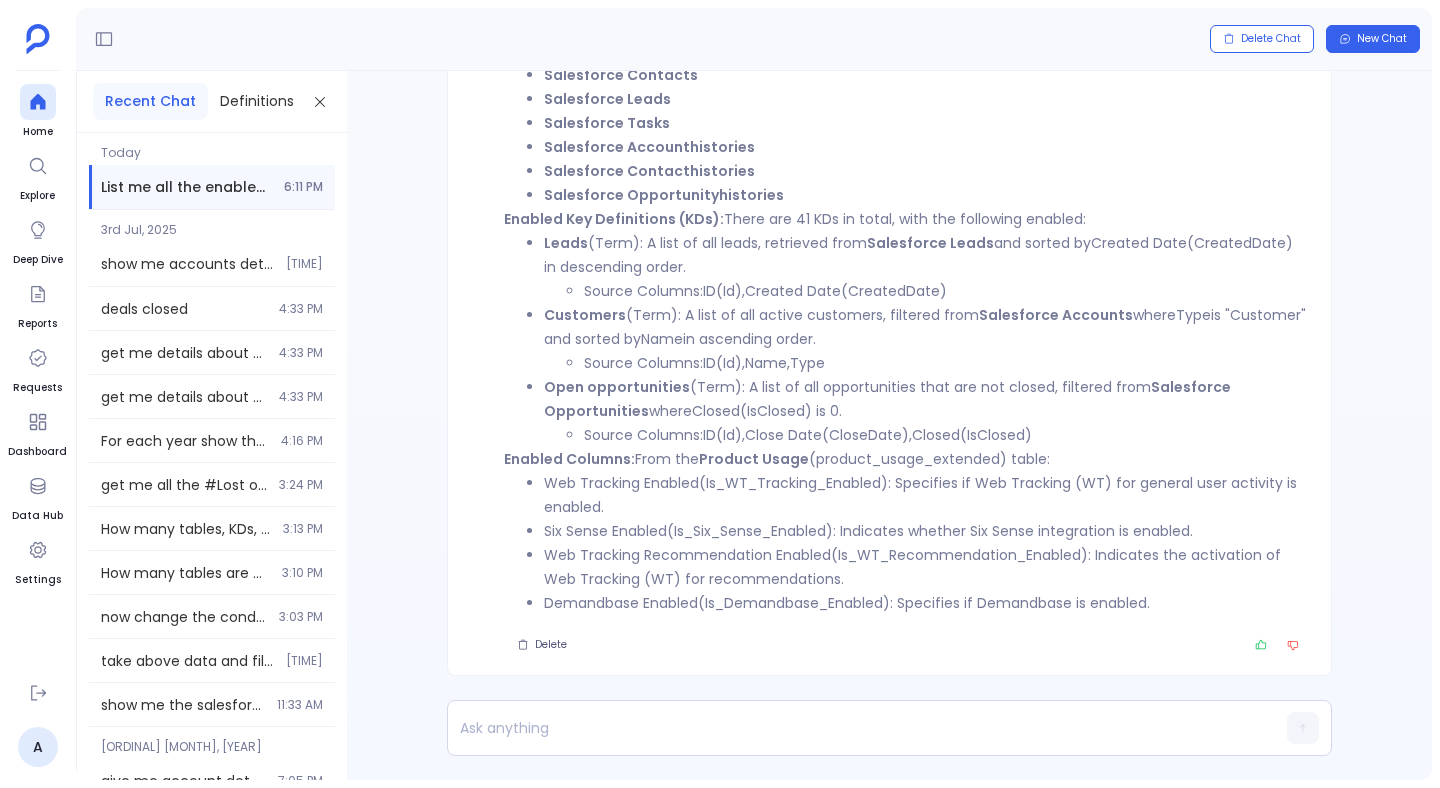 click on "Enabled Columns:
From the  Product Usage  (product_usage_extended) table:" at bounding box center (905, 459) 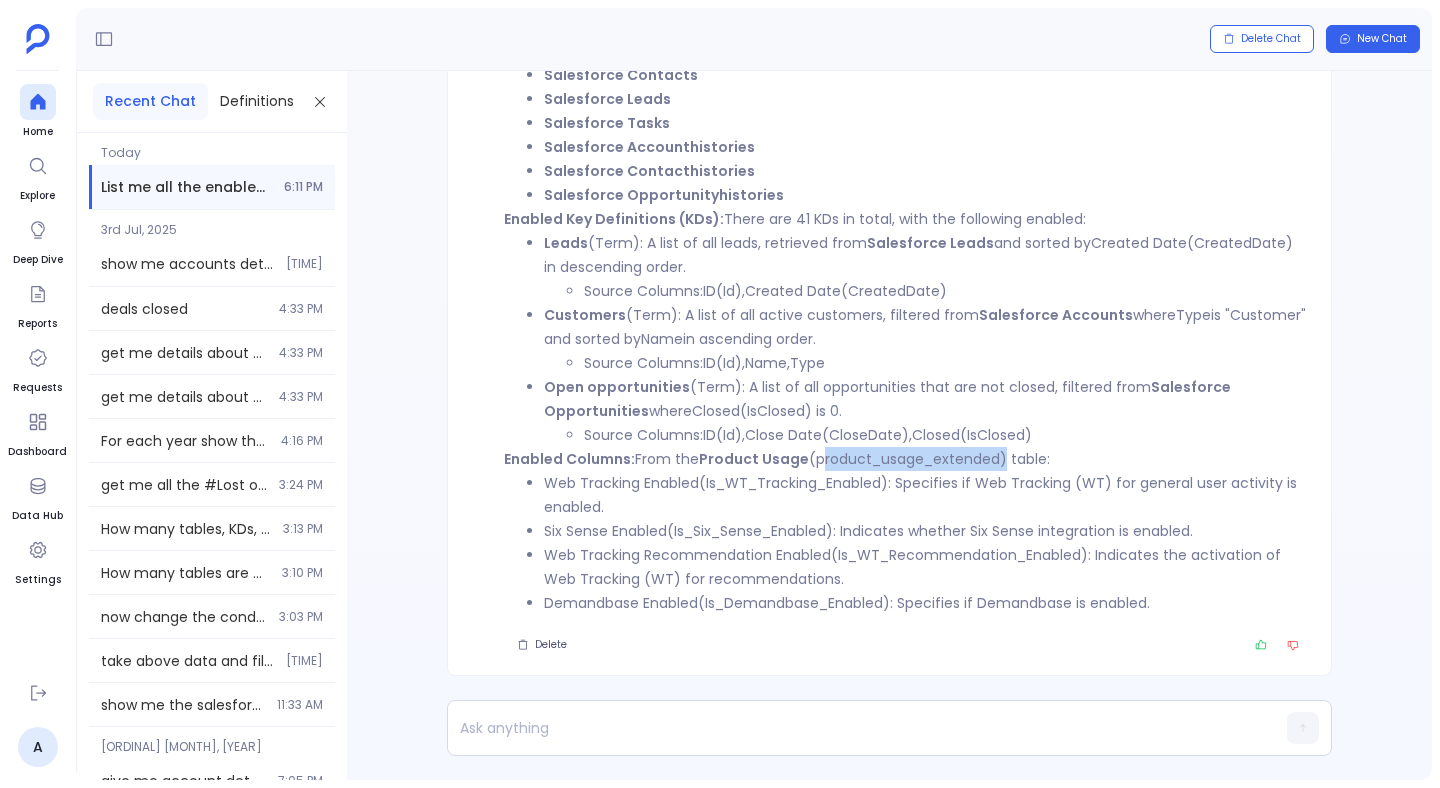 click on "Enabled Columns:
From the  Product Usage  (product_usage_extended) table:" at bounding box center (905, 459) 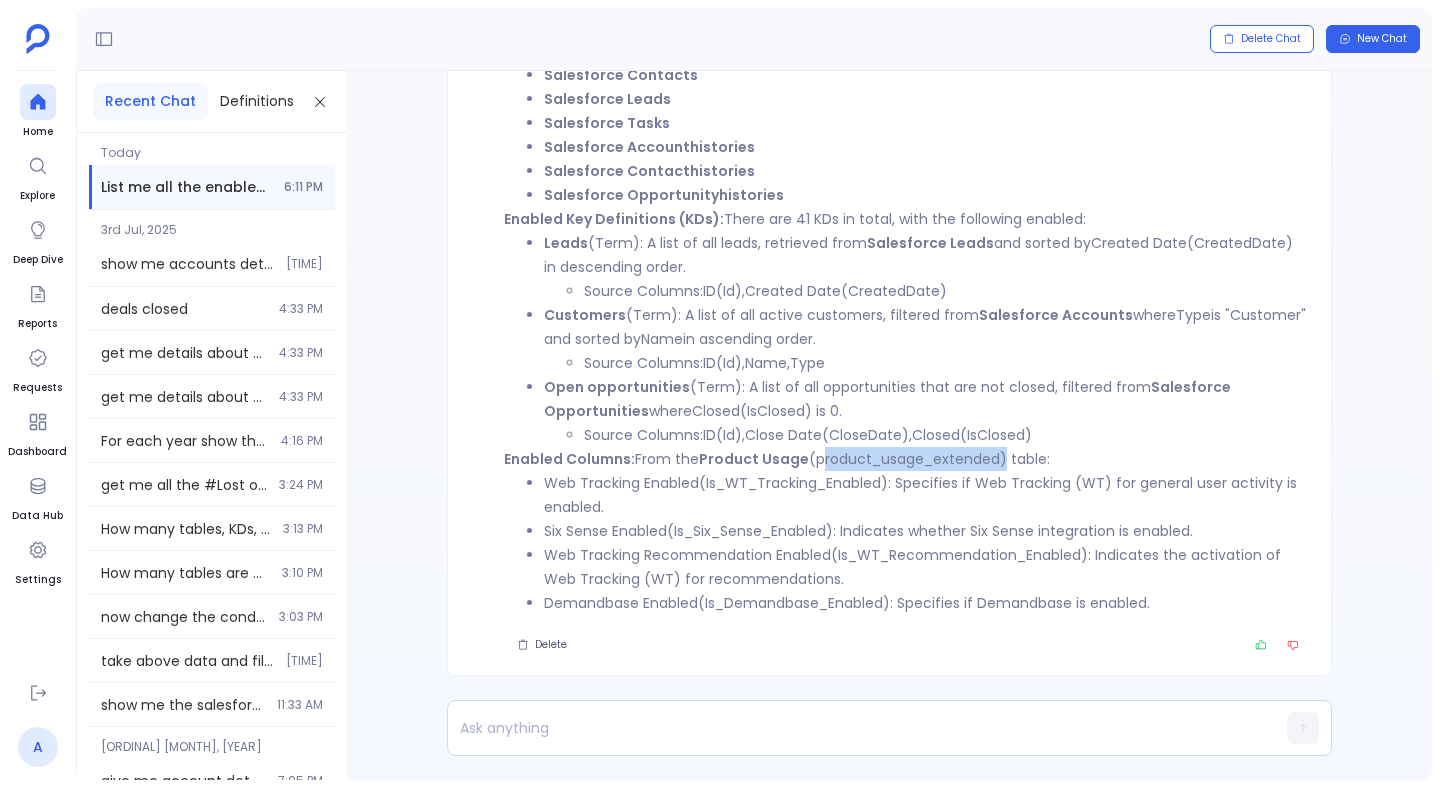 click on "A" at bounding box center (38, 747) 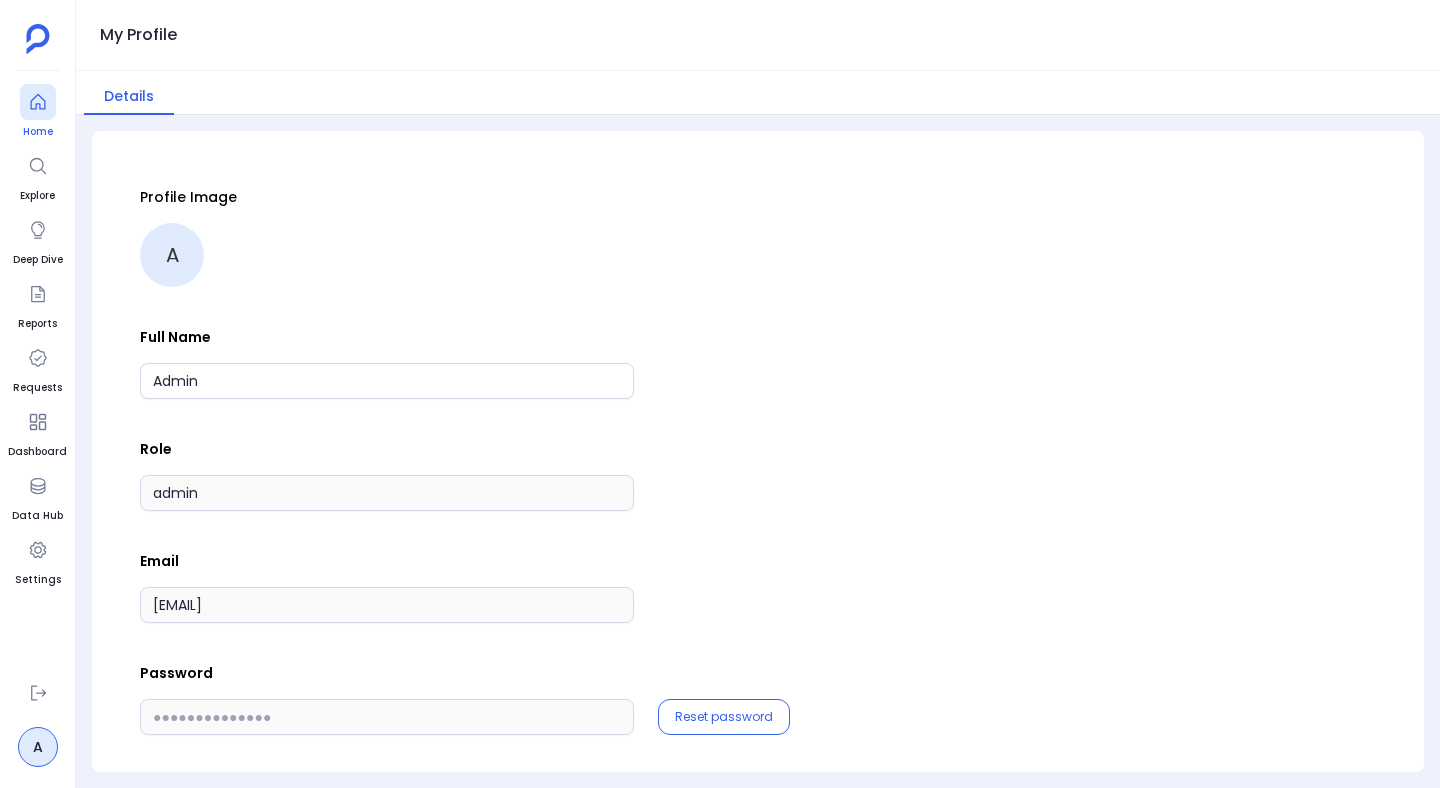 click on "Home" at bounding box center [38, 132] 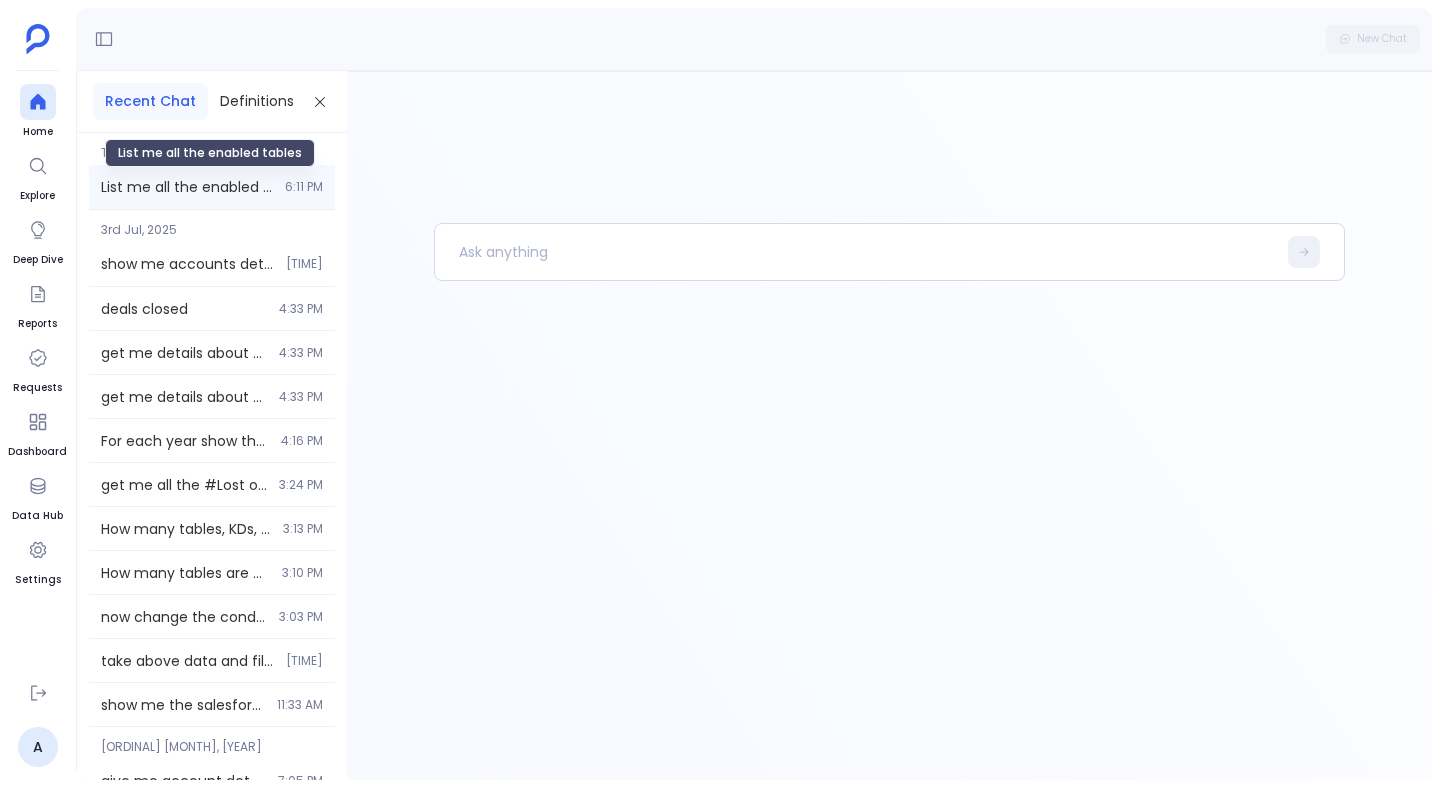 click on "List me all the enabled tables" at bounding box center (187, 187) 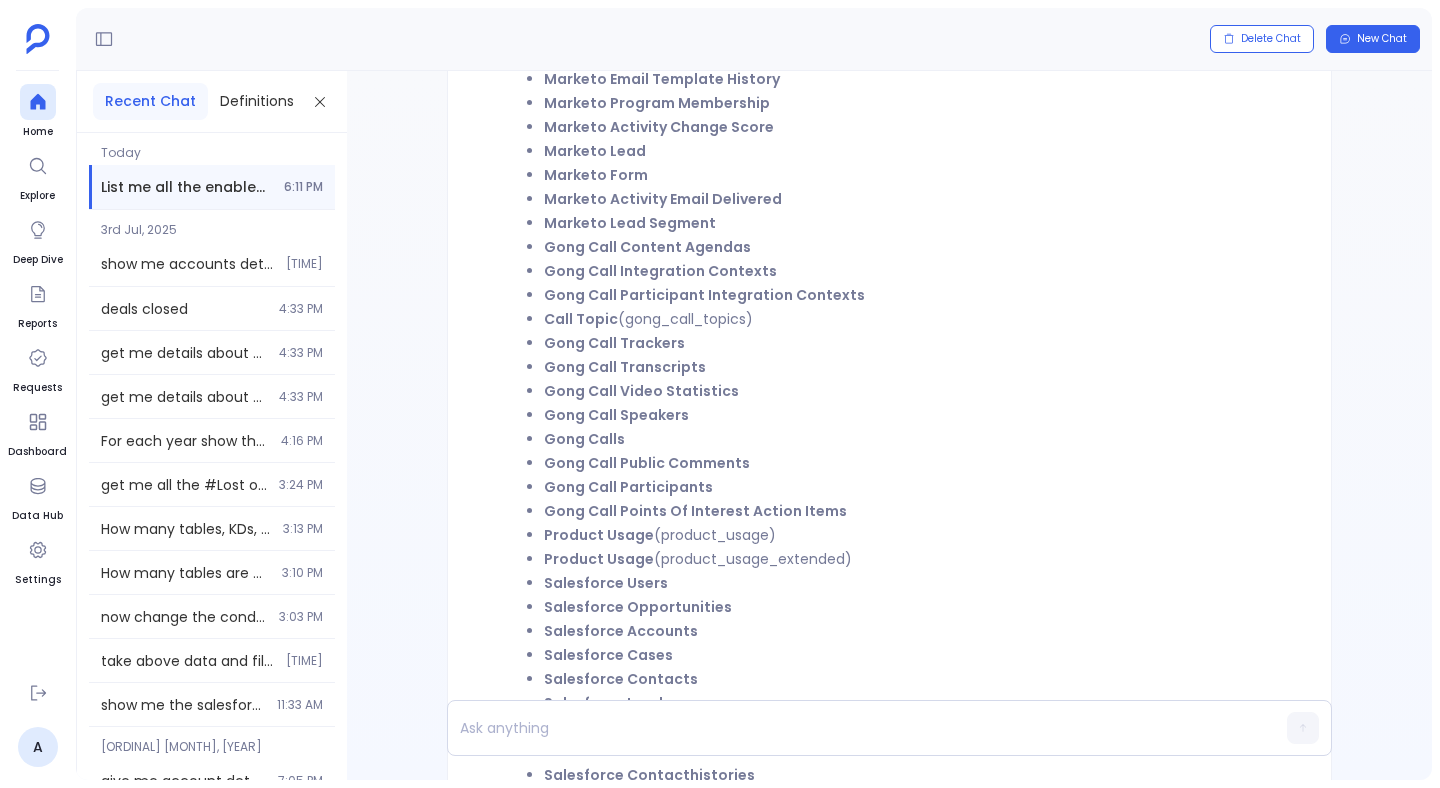 scroll, scrollTop: 0, scrollLeft: 0, axis: both 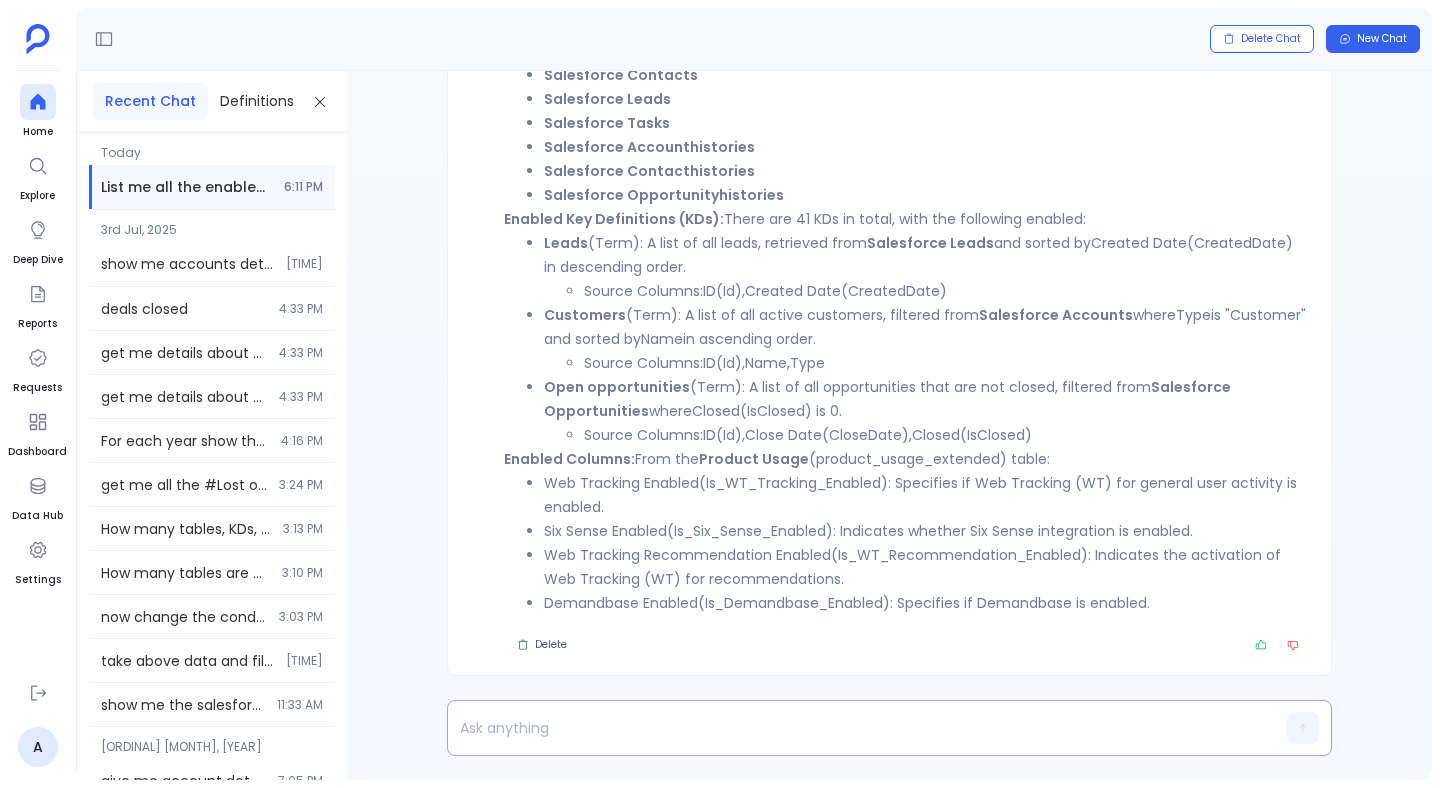 click at bounding box center [851, 728] 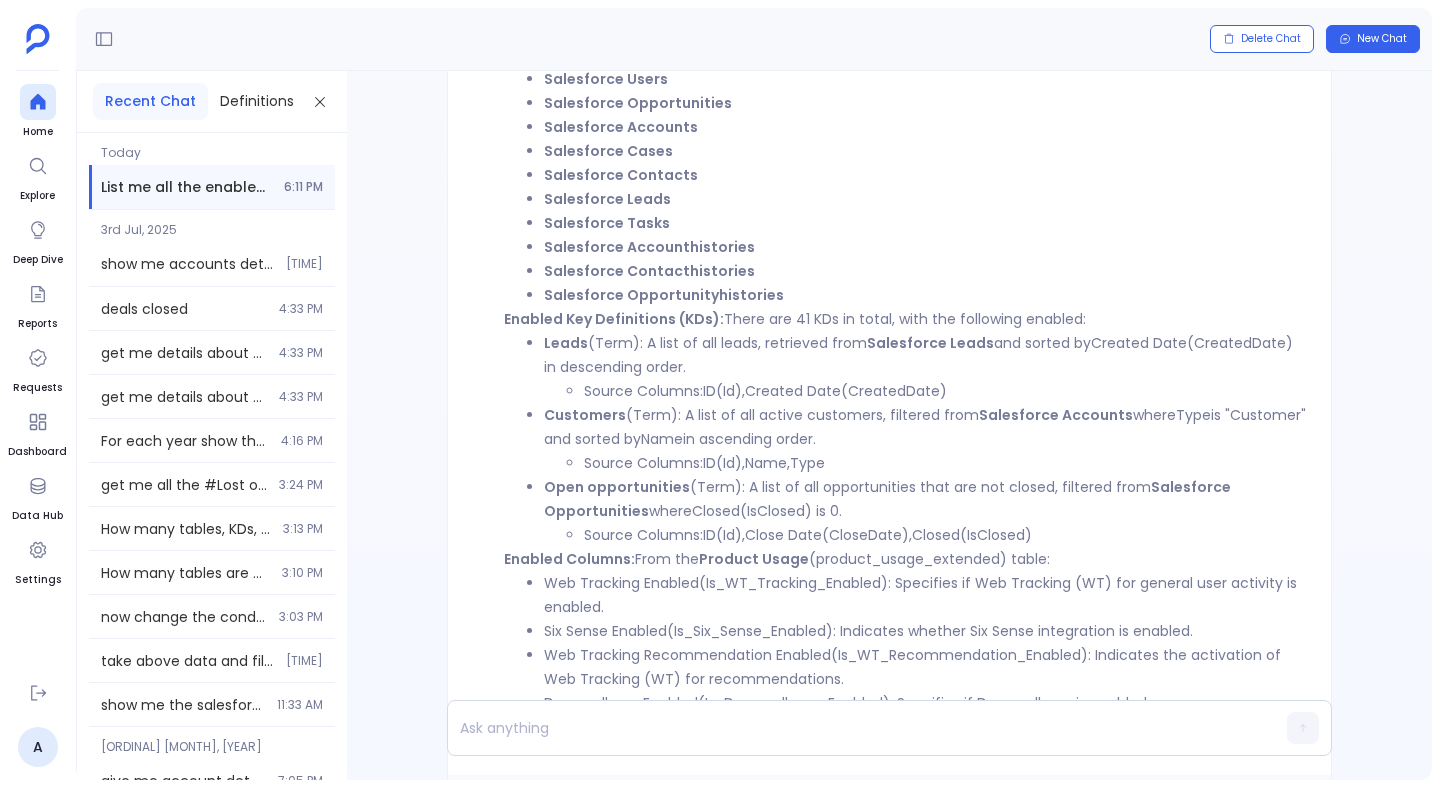 scroll, scrollTop: 0, scrollLeft: 0, axis: both 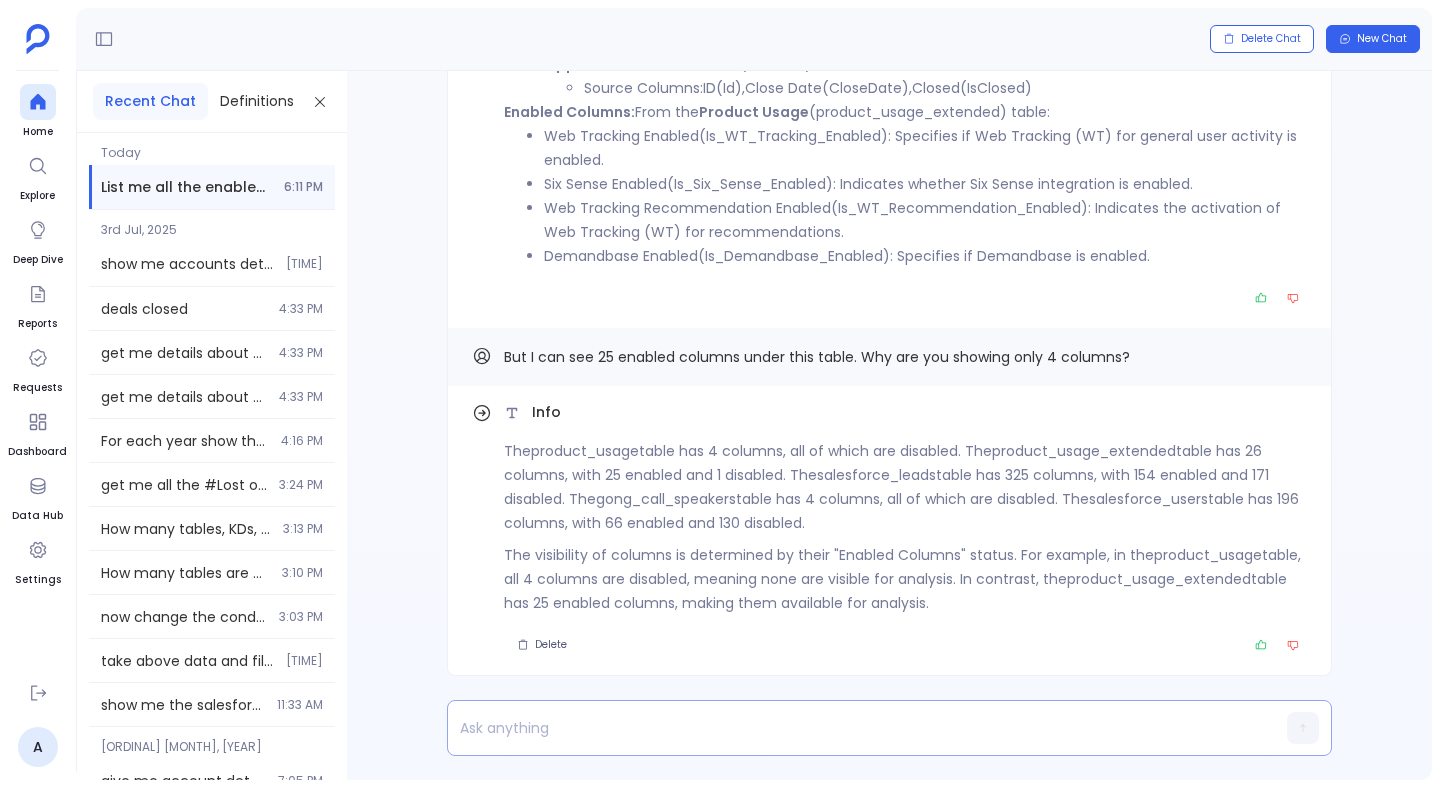click at bounding box center (851, 728) 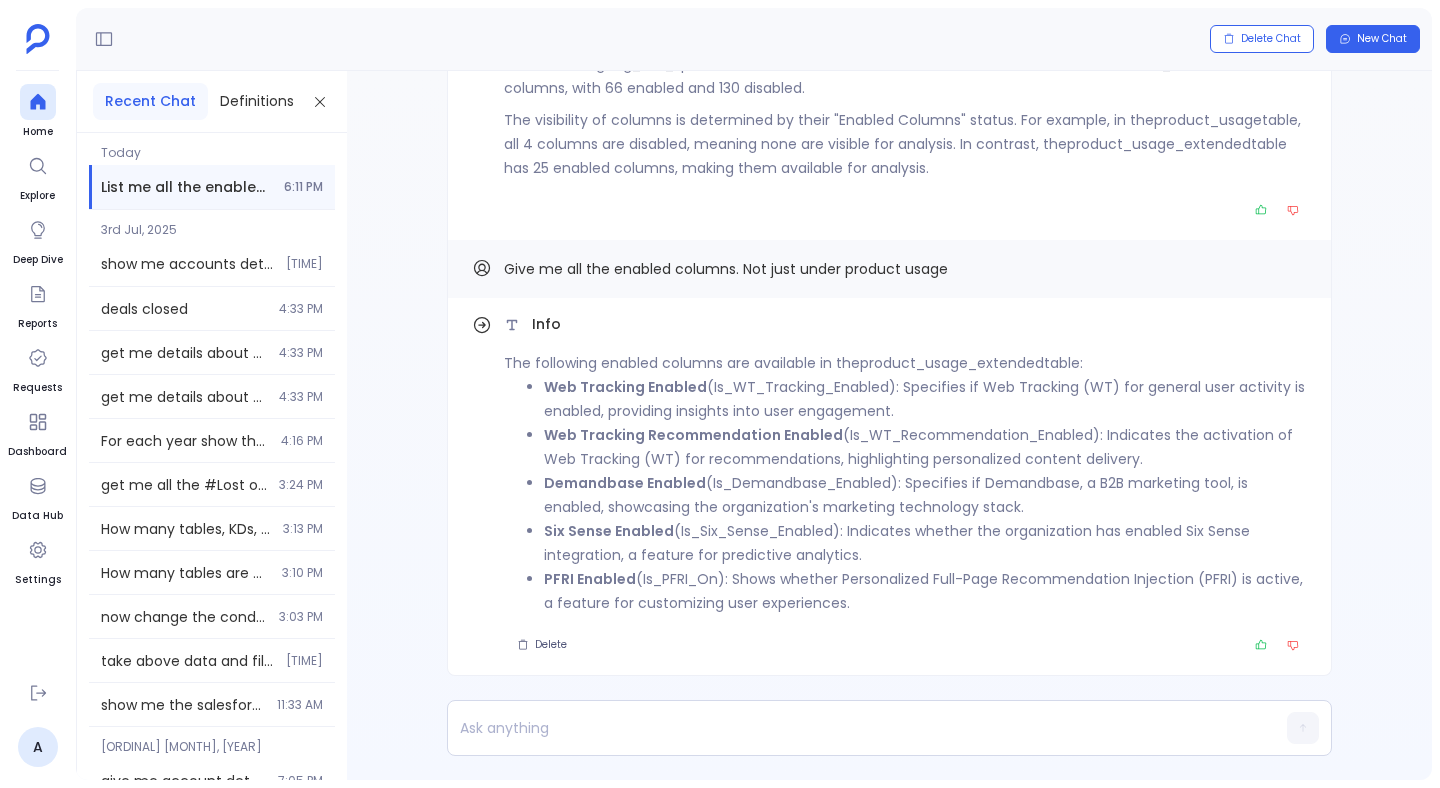 click on "product_usage_extended" at bounding box center (952, 363) 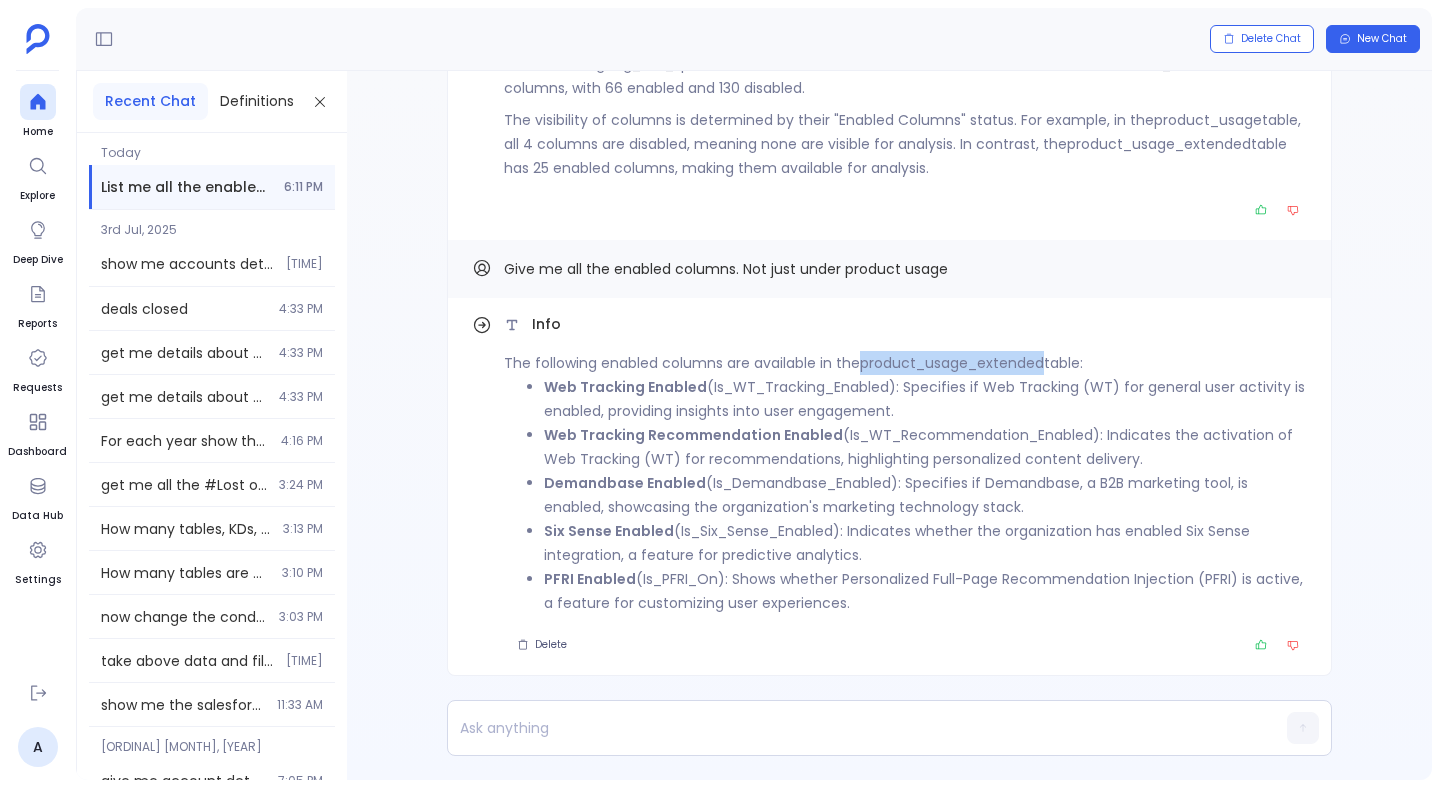 click on "product_usage_extended" at bounding box center [952, 363] 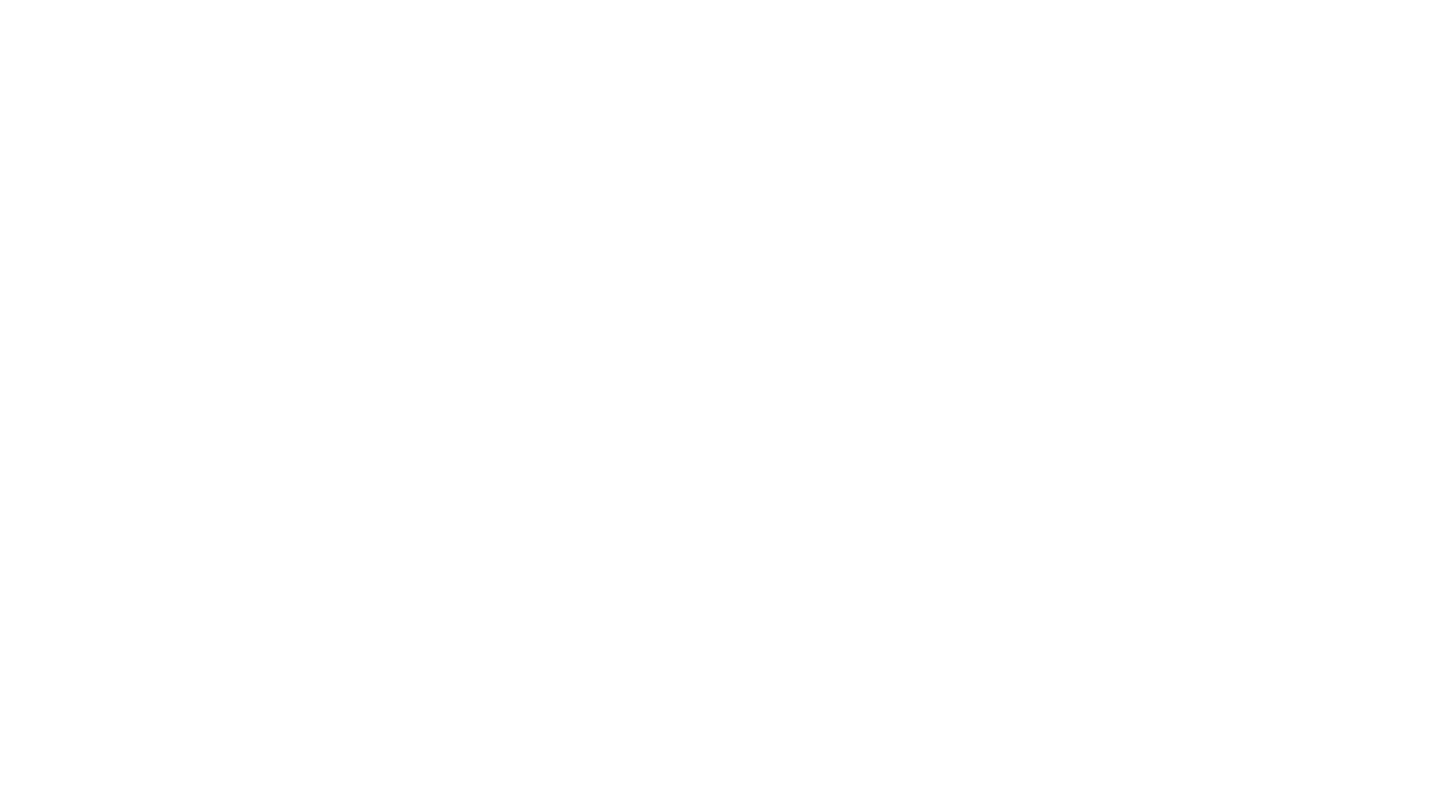 scroll, scrollTop: 0, scrollLeft: 0, axis: both 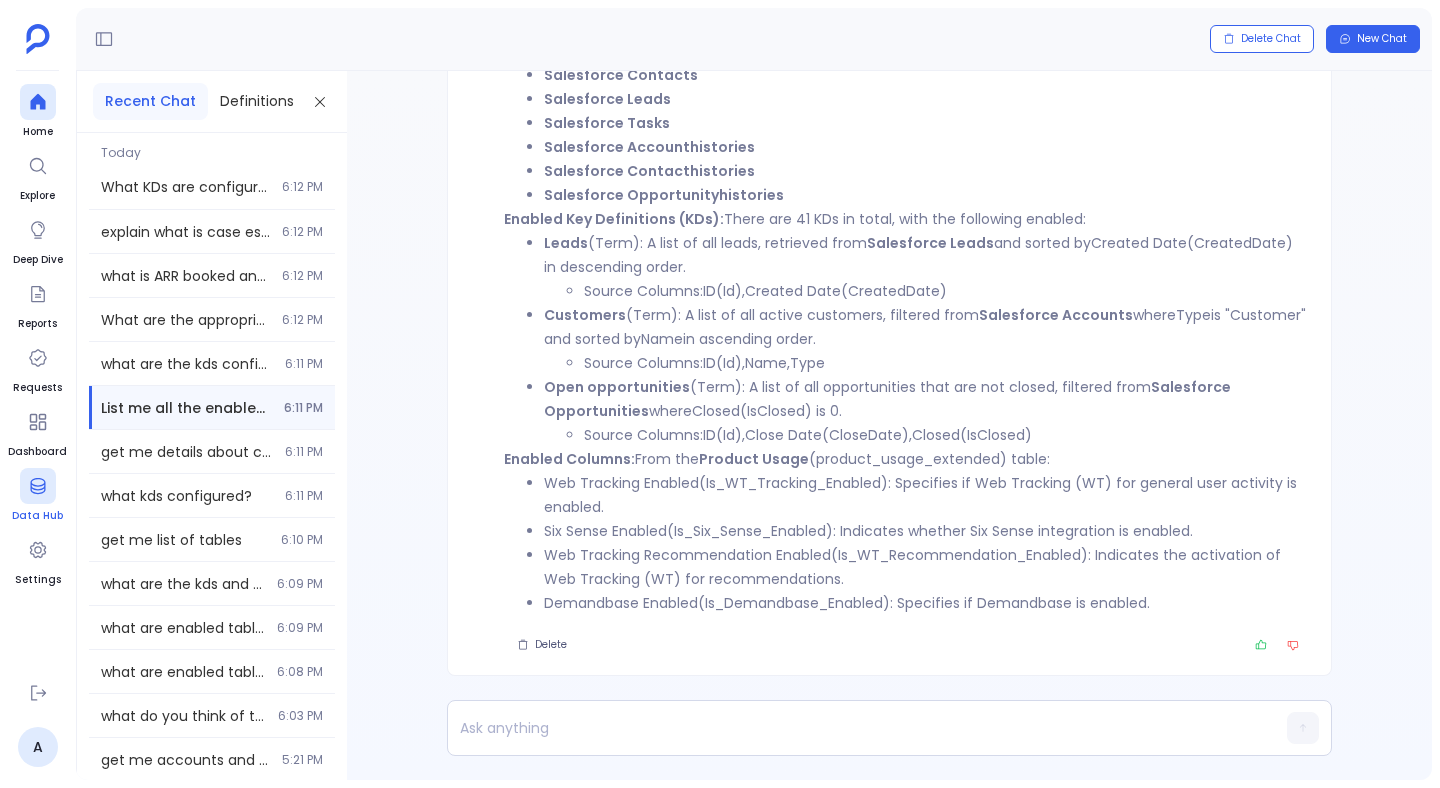 click at bounding box center (38, 486) 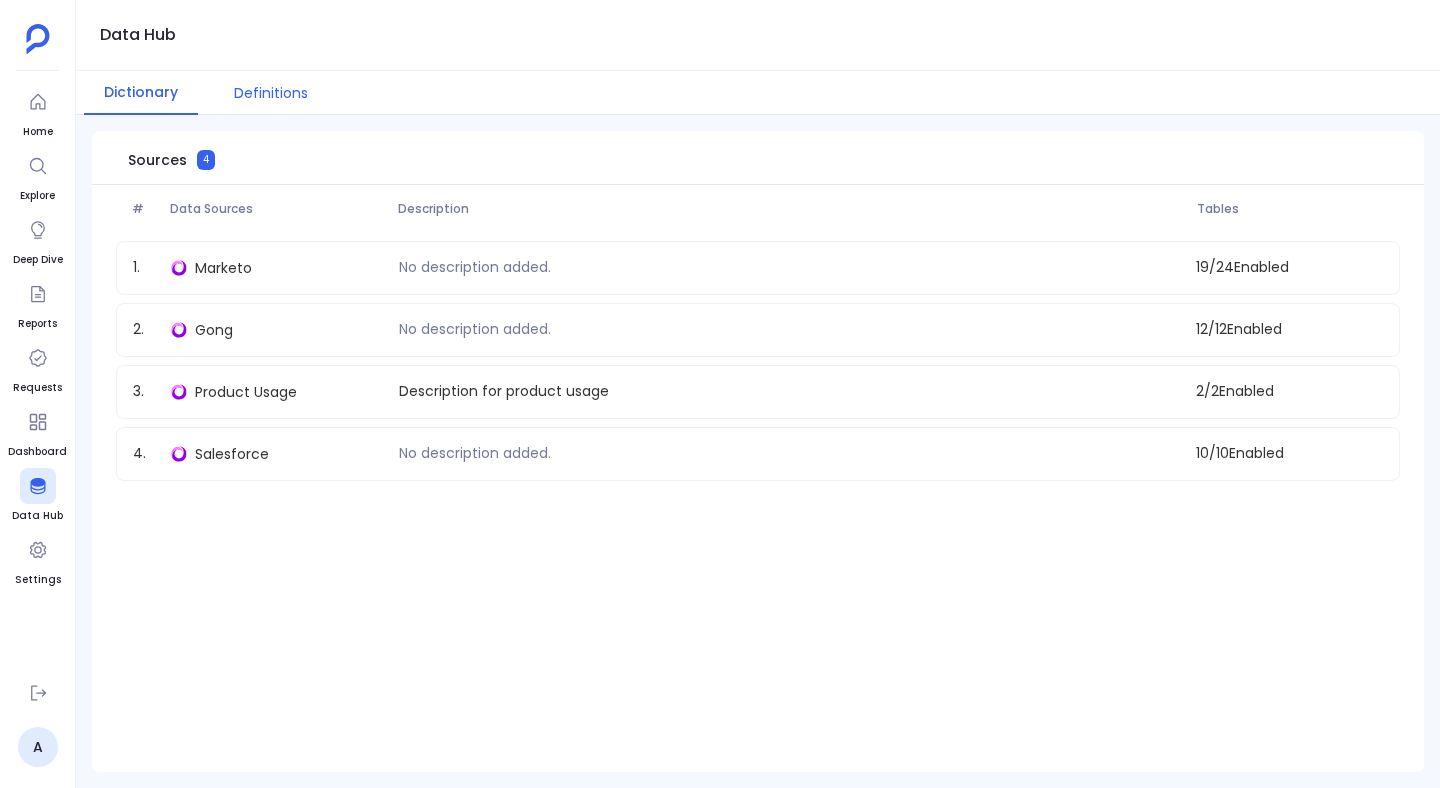 click on "Definitions" at bounding box center (271, 93) 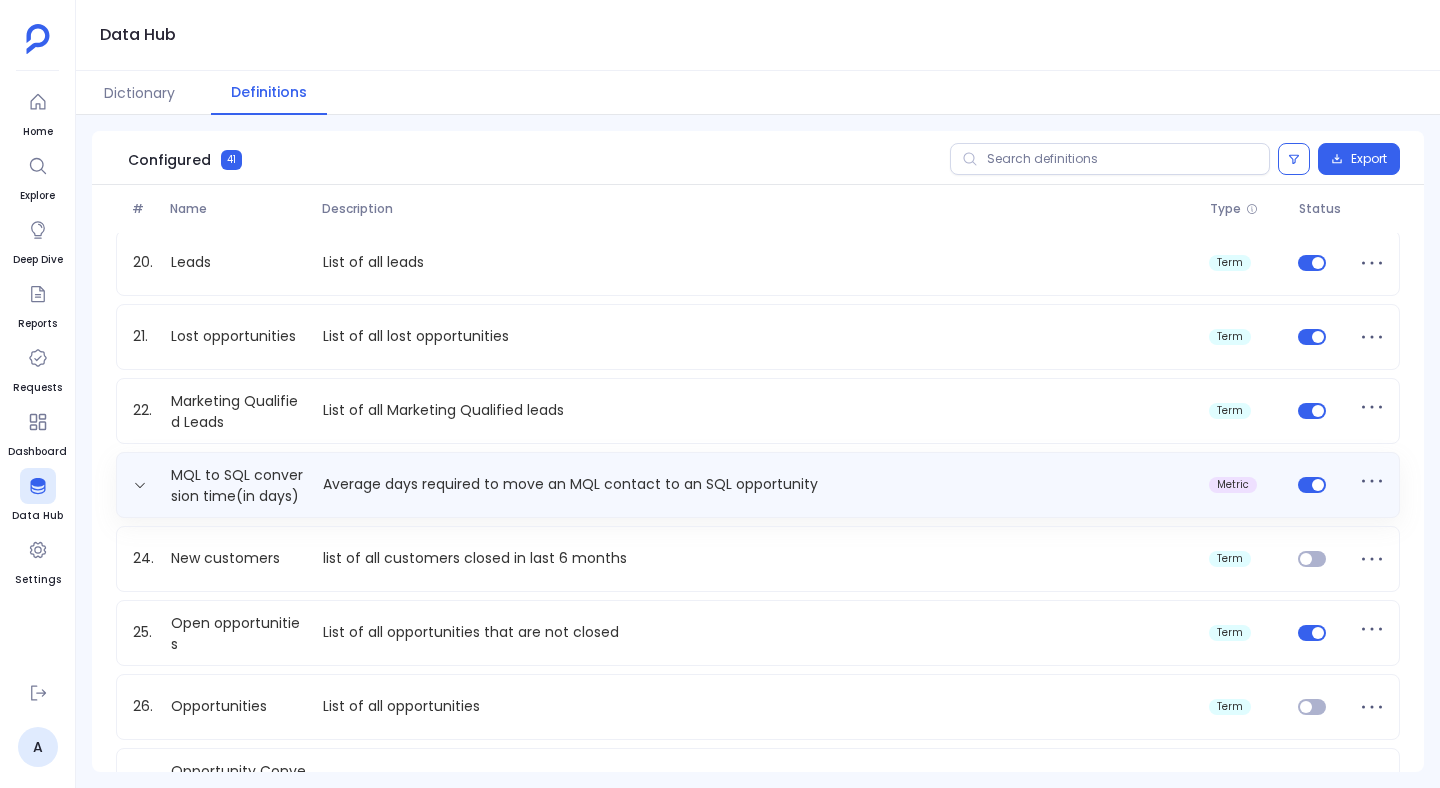 scroll, scrollTop: 0, scrollLeft: 0, axis: both 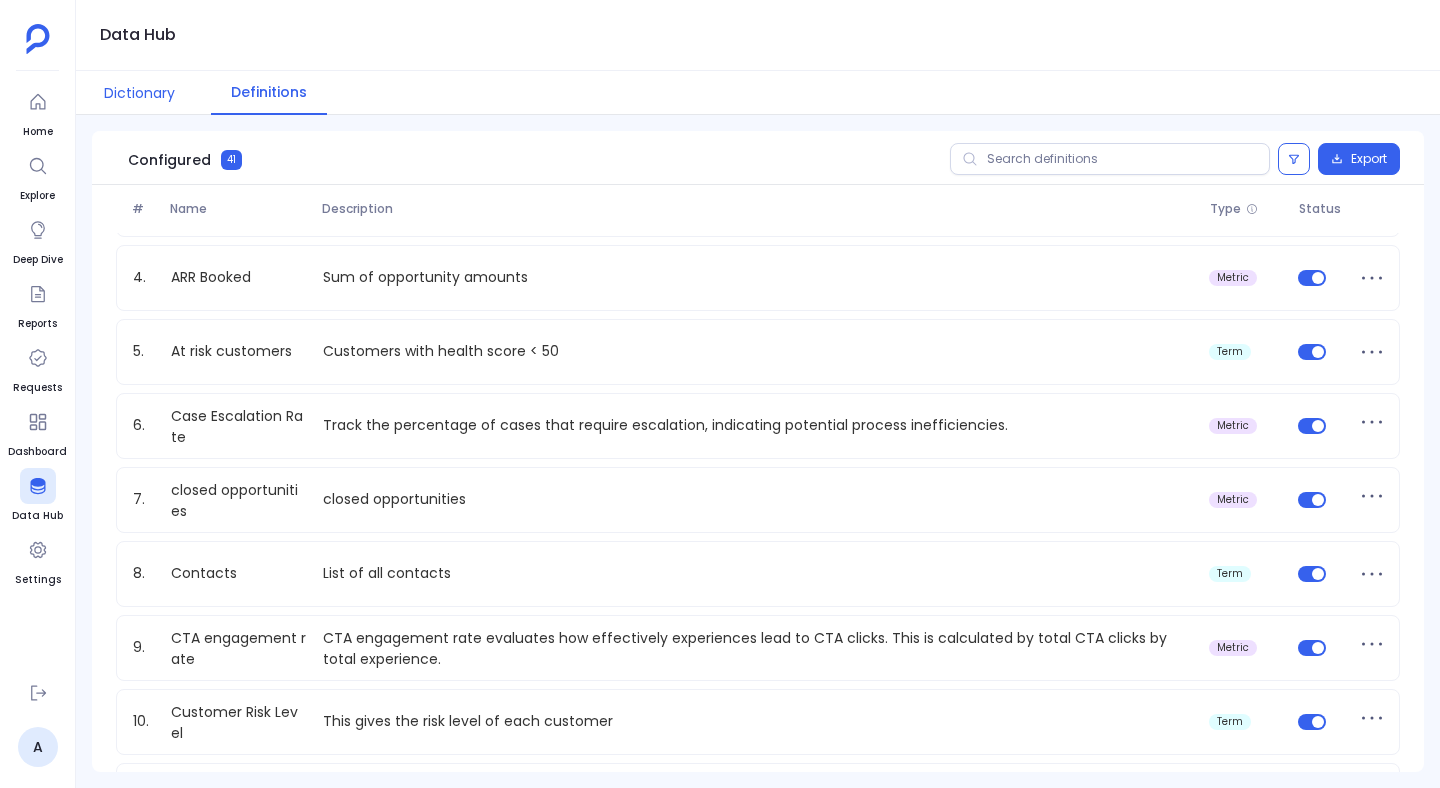 click on "Dictionary" at bounding box center [139, 93] 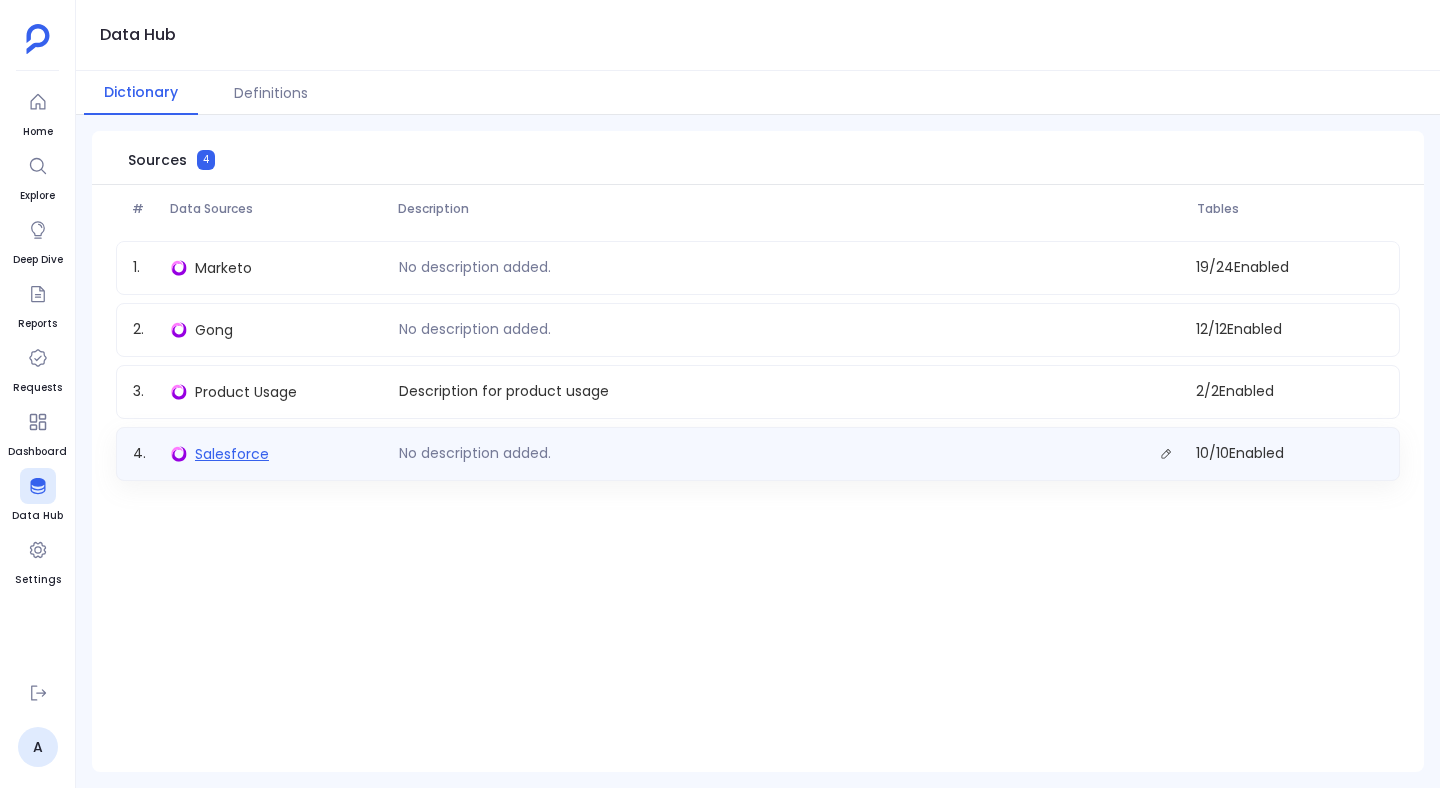 click on "Salesforce" at bounding box center [232, 454] 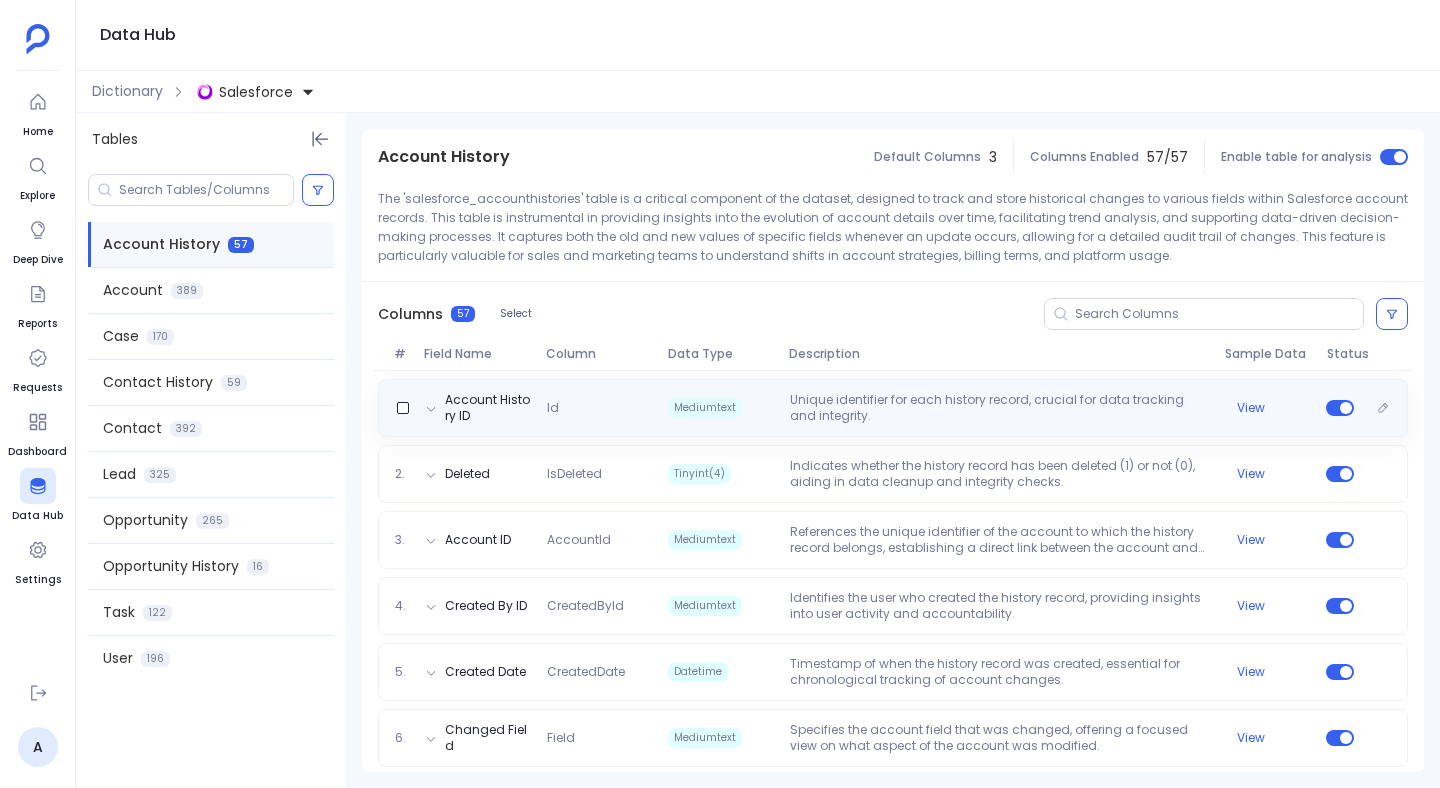 scroll, scrollTop: 156, scrollLeft: 0, axis: vertical 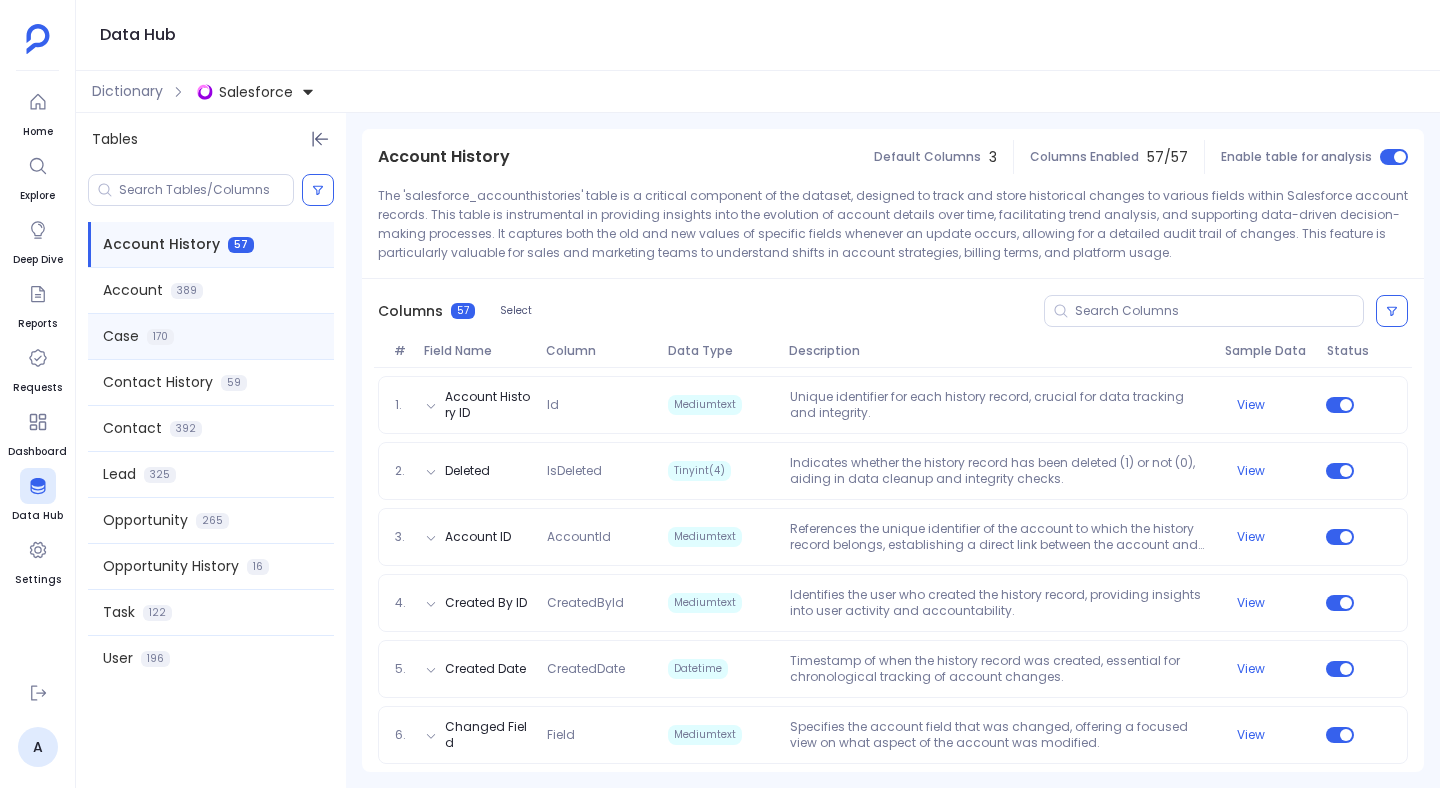 click on "Case 170" at bounding box center [211, 336] 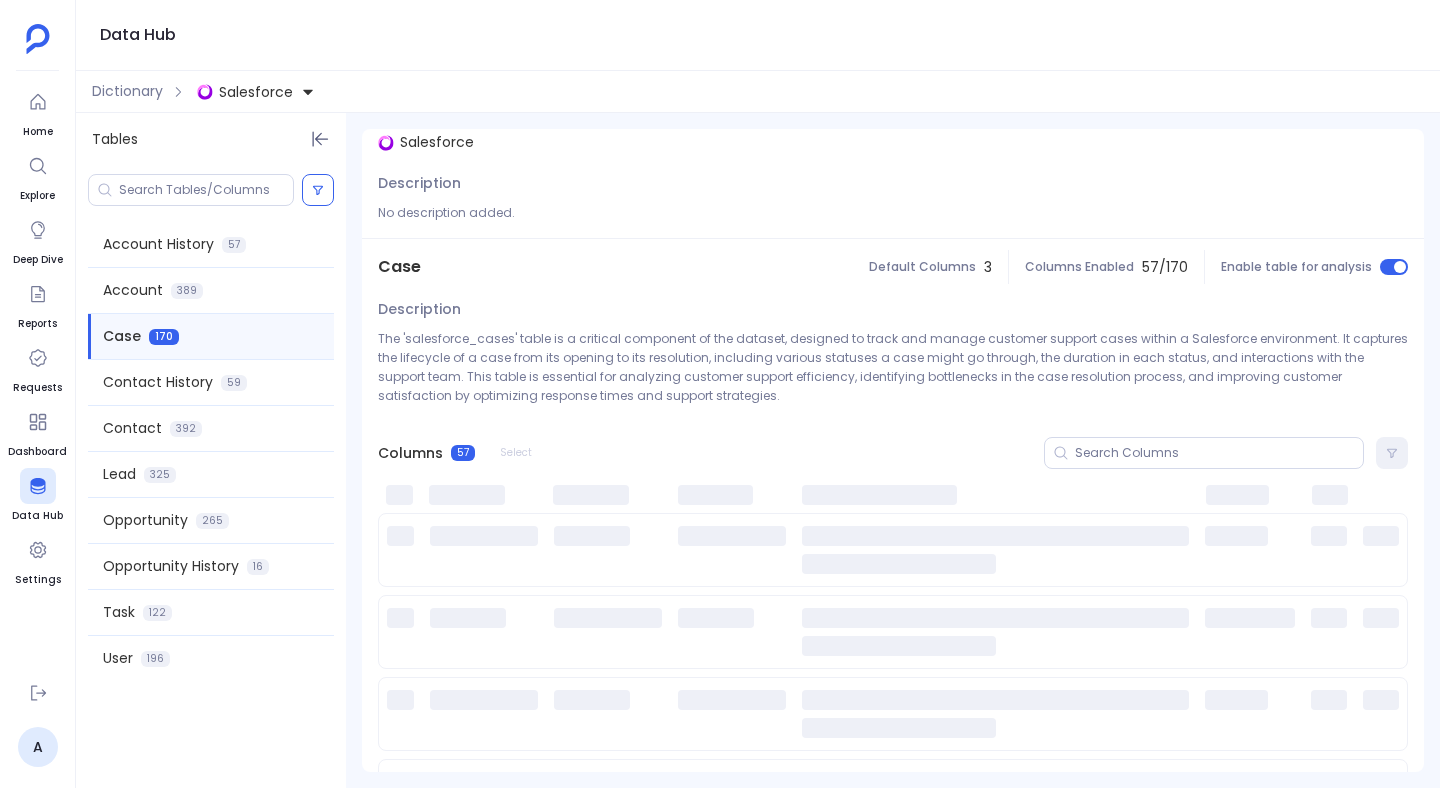 scroll, scrollTop: 0, scrollLeft: 0, axis: both 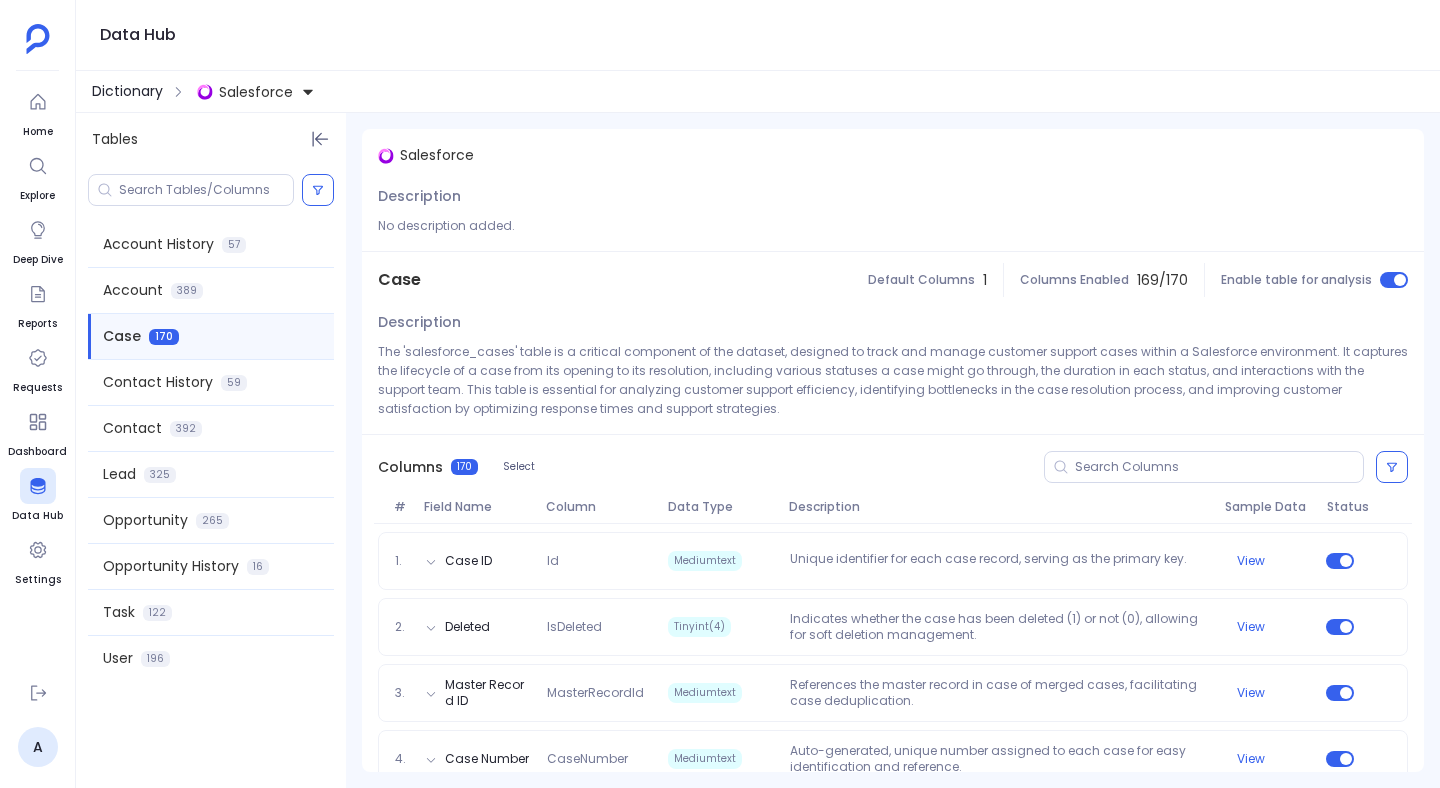 click on "Dictionary" at bounding box center [127, 91] 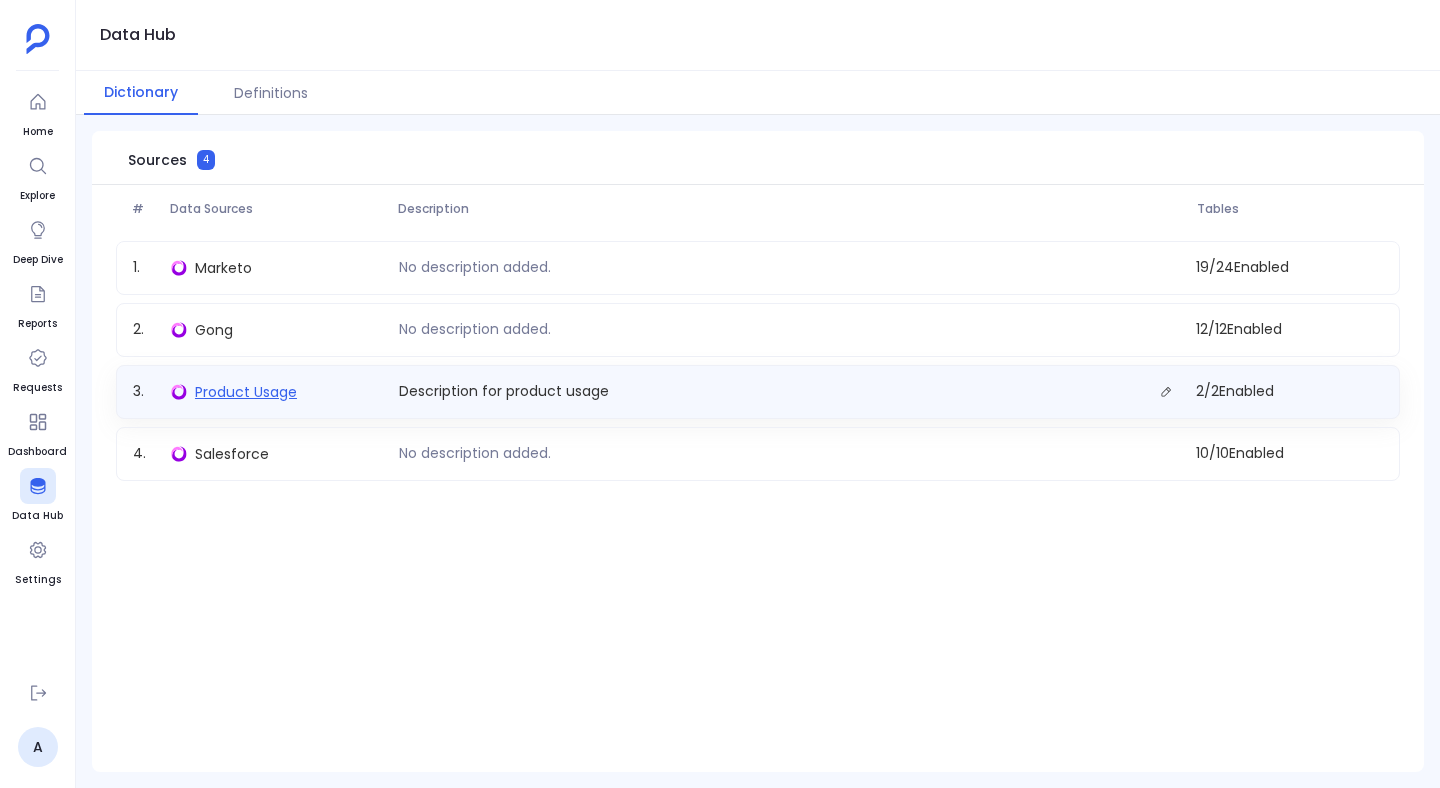 click on "Product Usage" at bounding box center (246, 392) 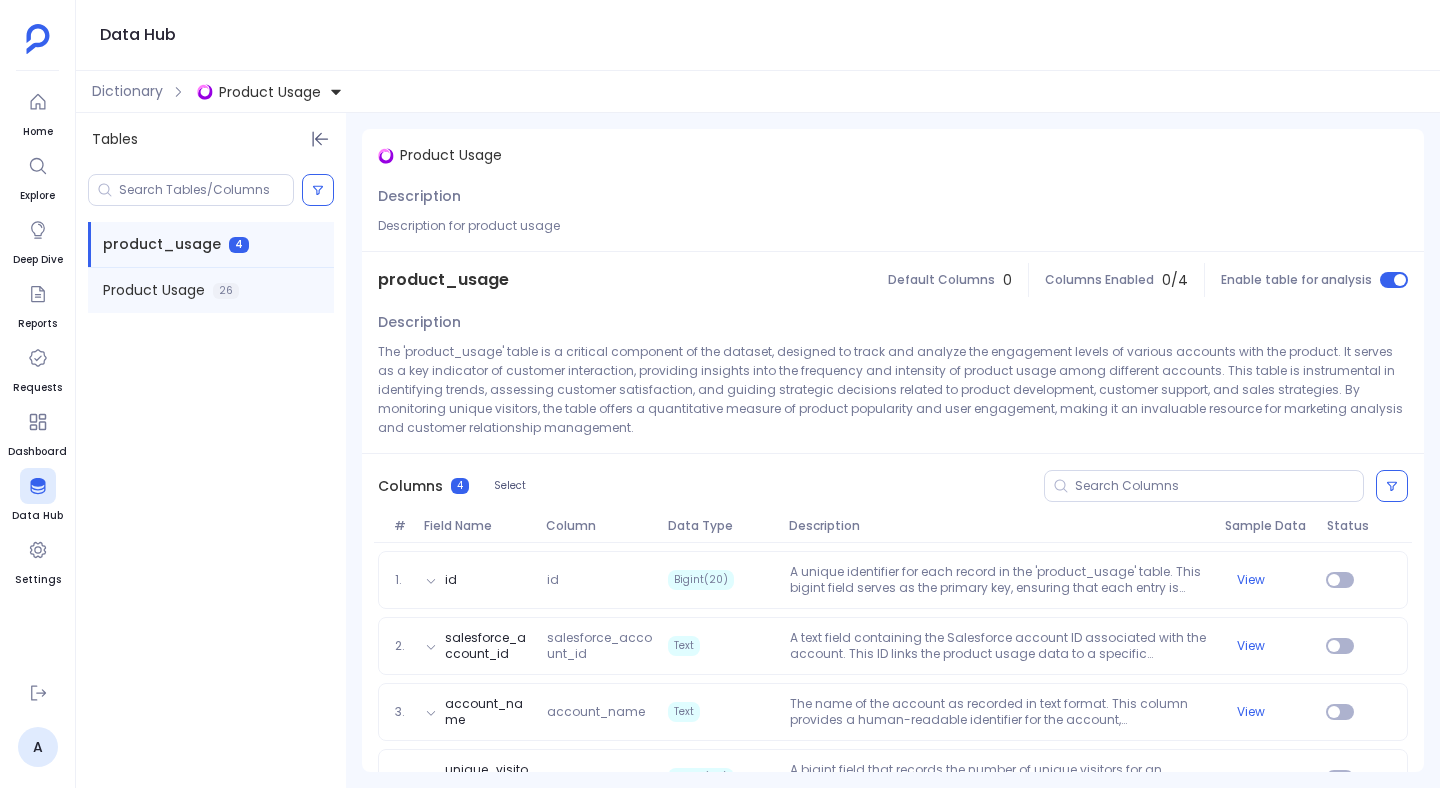 click on "Product Usage" at bounding box center [154, 290] 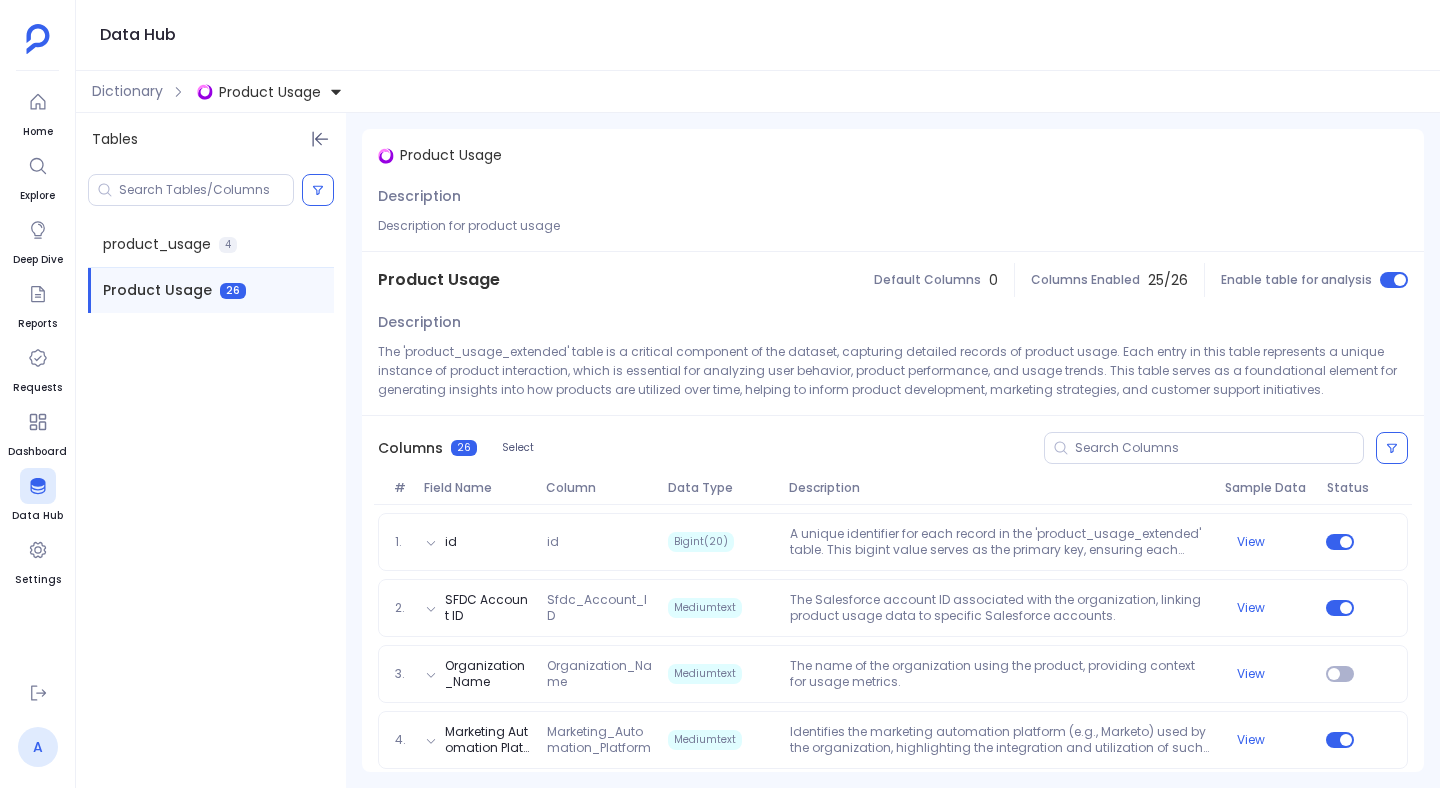 click on "A" at bounding box center [38, 747] 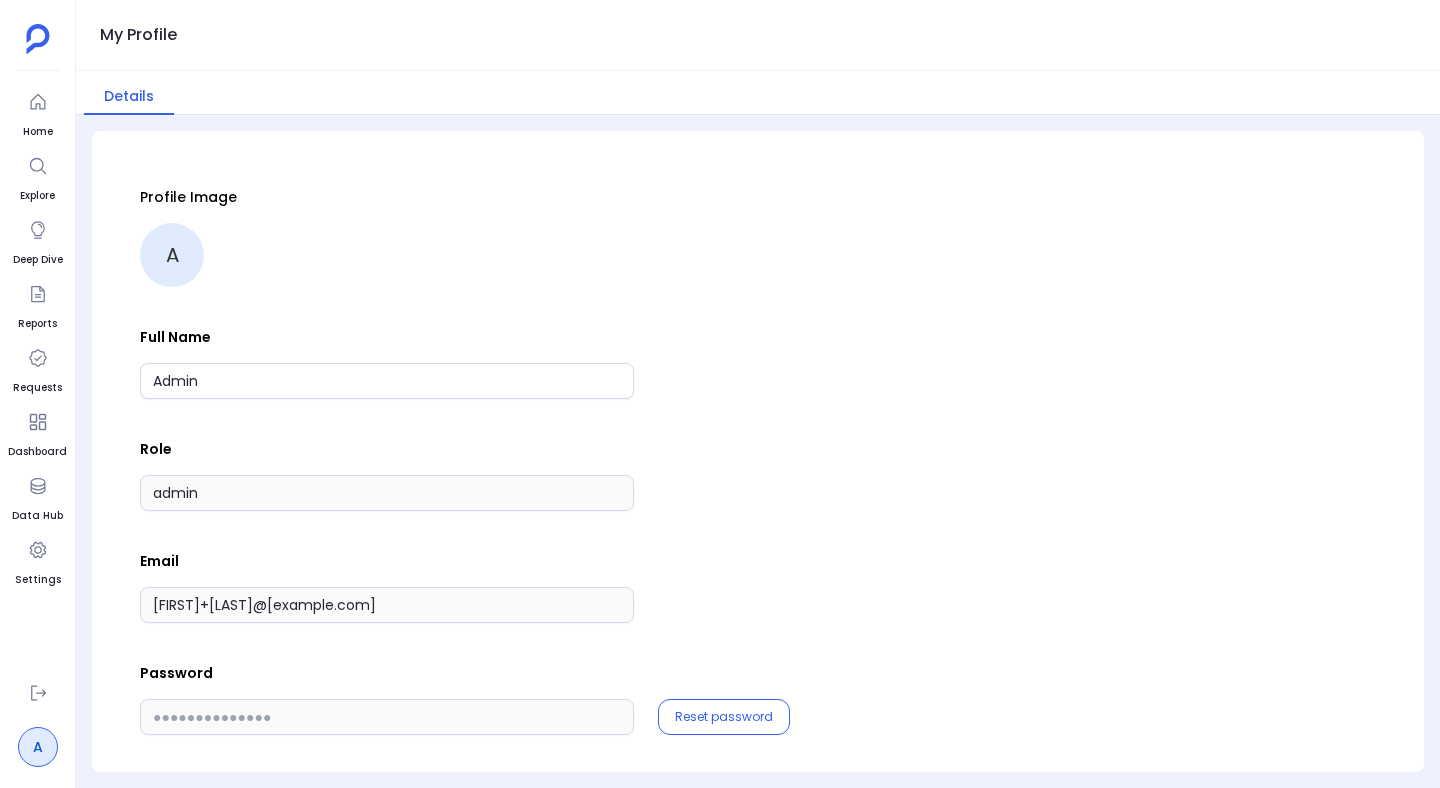 scroll, scrollTop: 11, scrollLeft: 0, axis: vertical 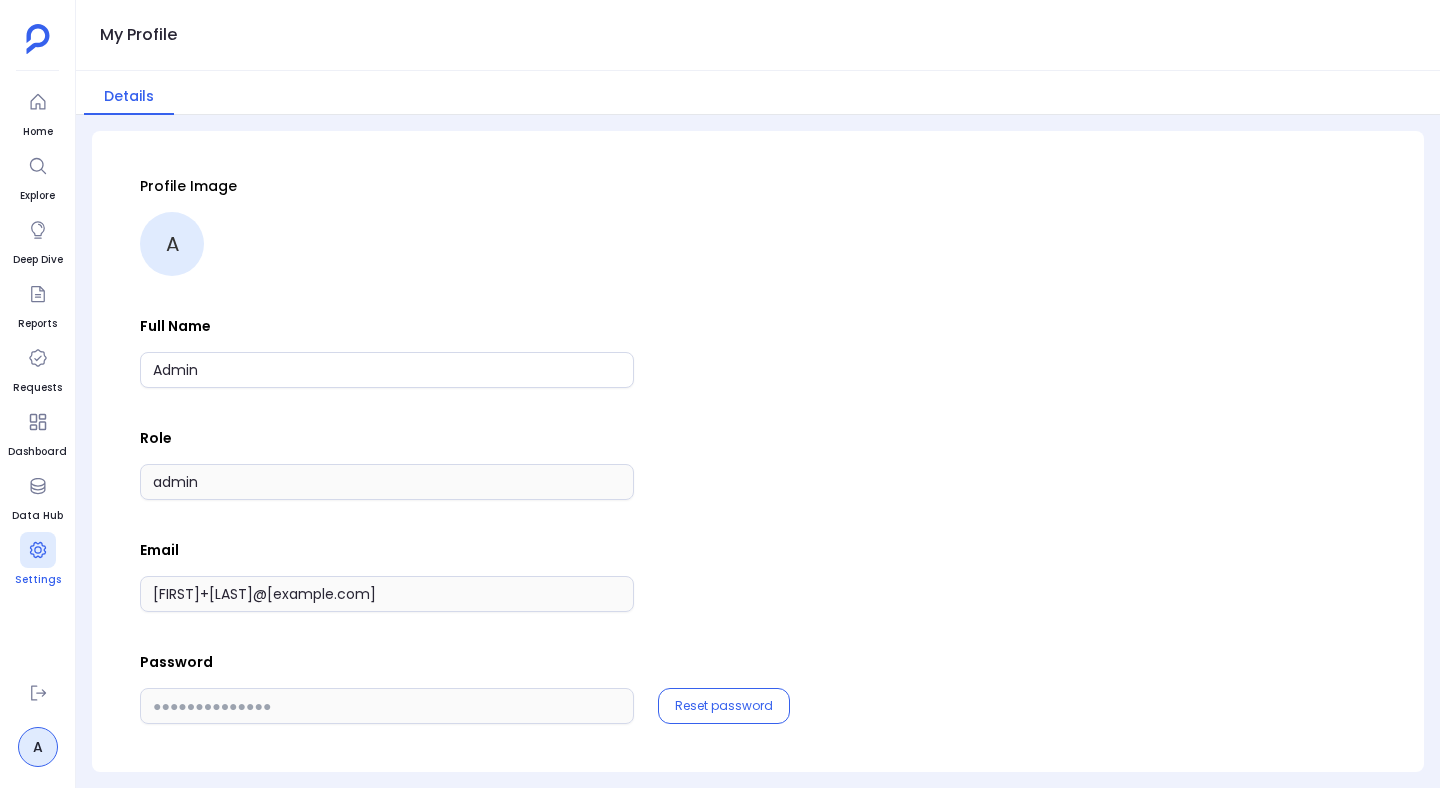 click on "Settings" at bounding box center (38, 560) 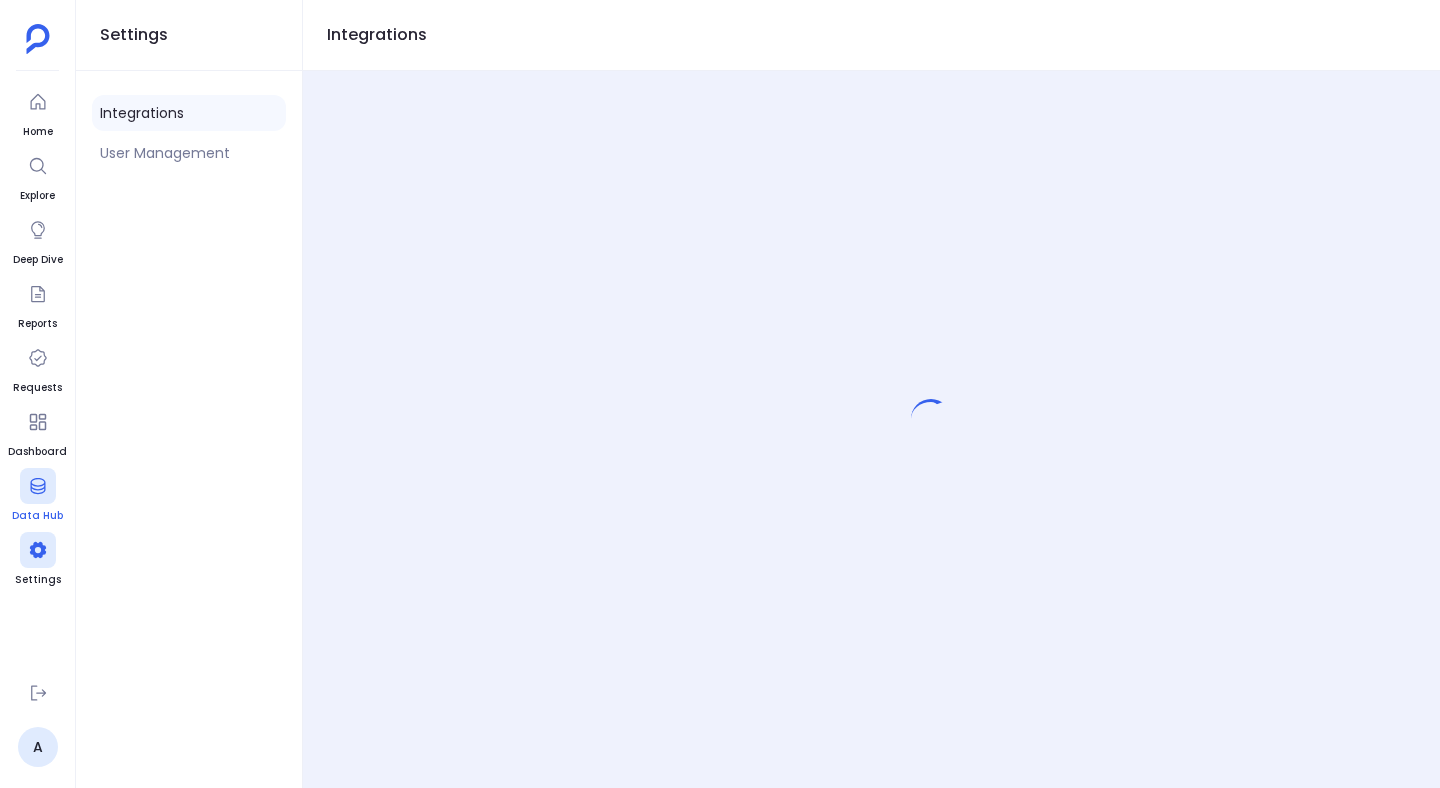 click on "Data Hub" at bounding box center (37, 516) 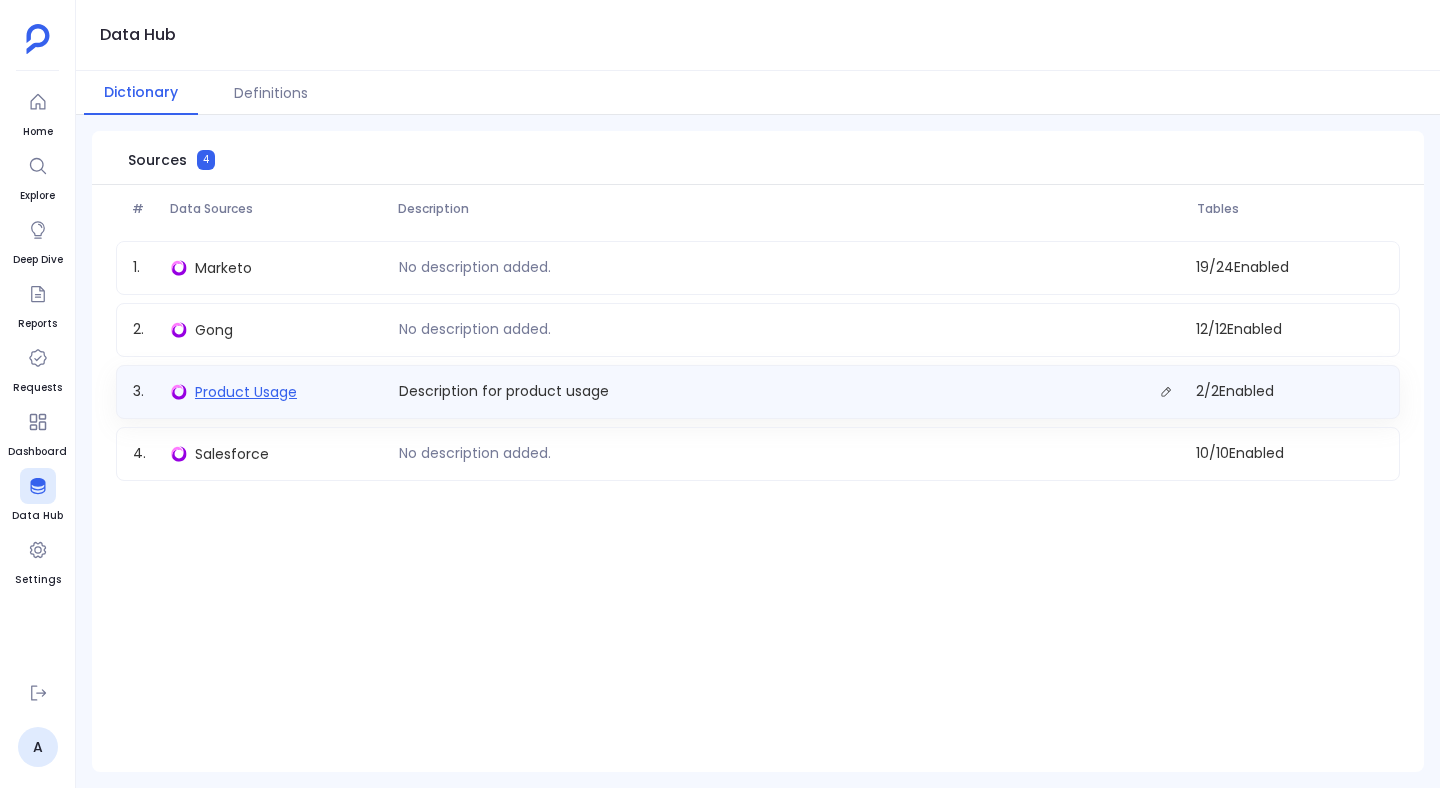 click on "Product Usage" at bounding box center [246, 392] 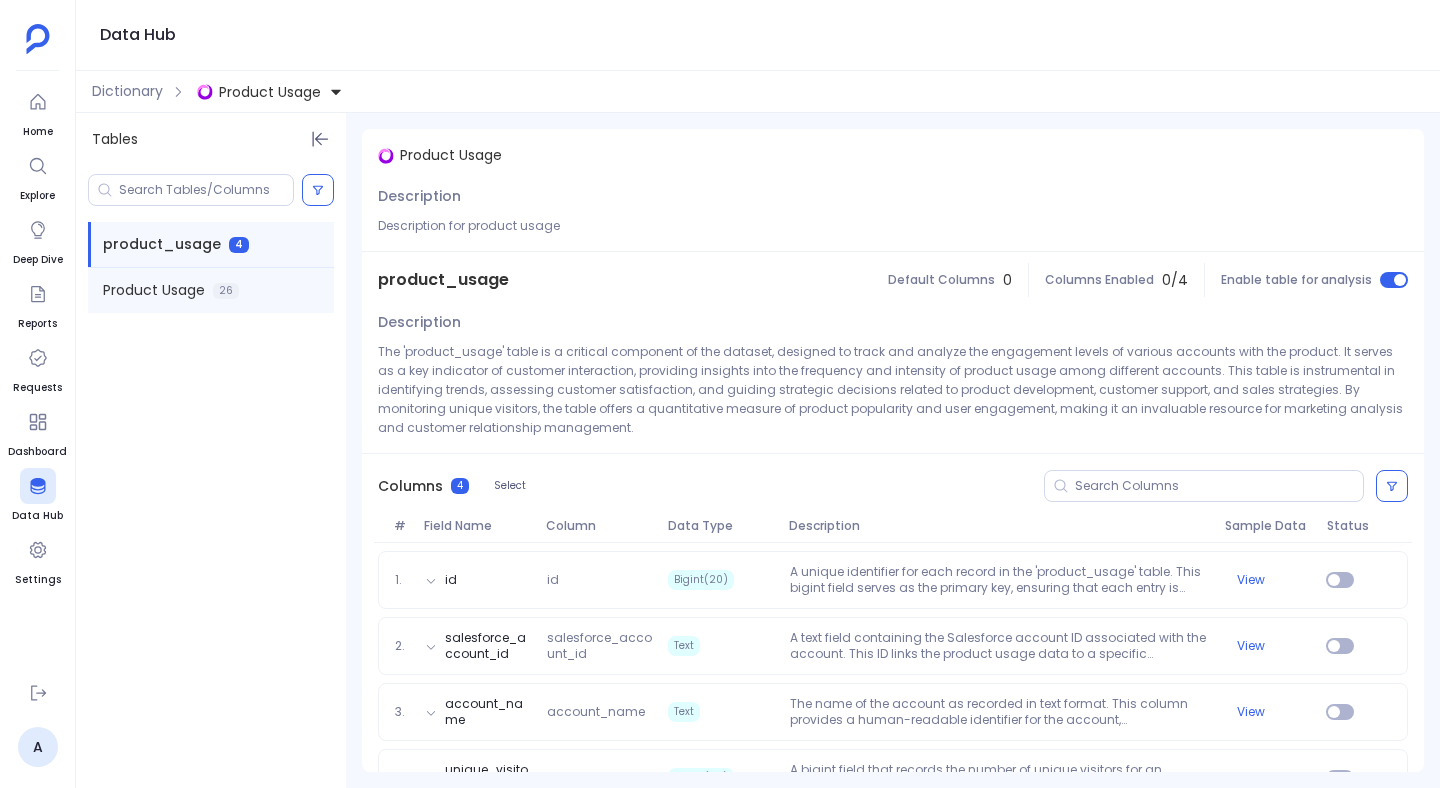 click on "Product Usage" at bounding box center [154, 290] 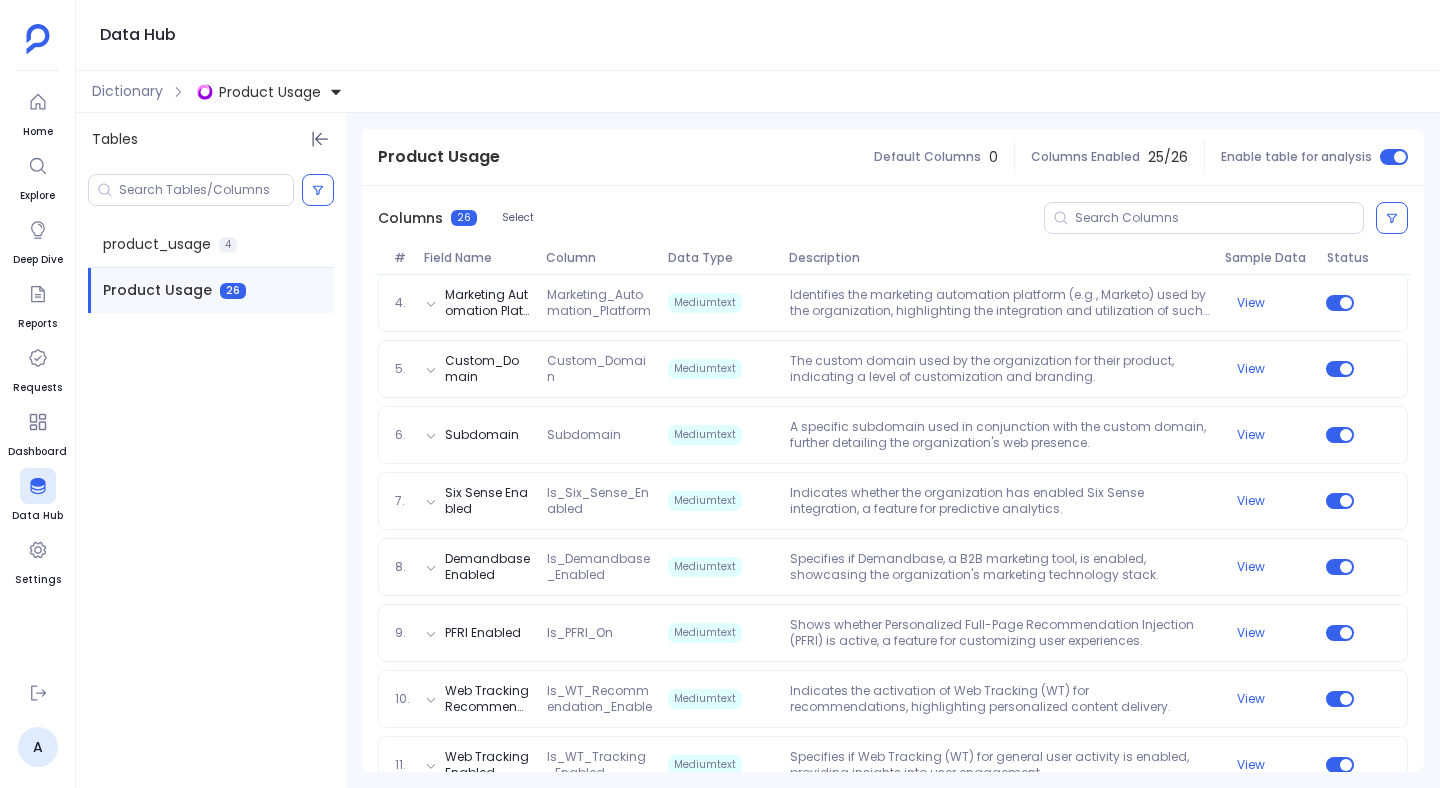 scroll, scrollTop: 0, scrollLeft: 0, axis: both 